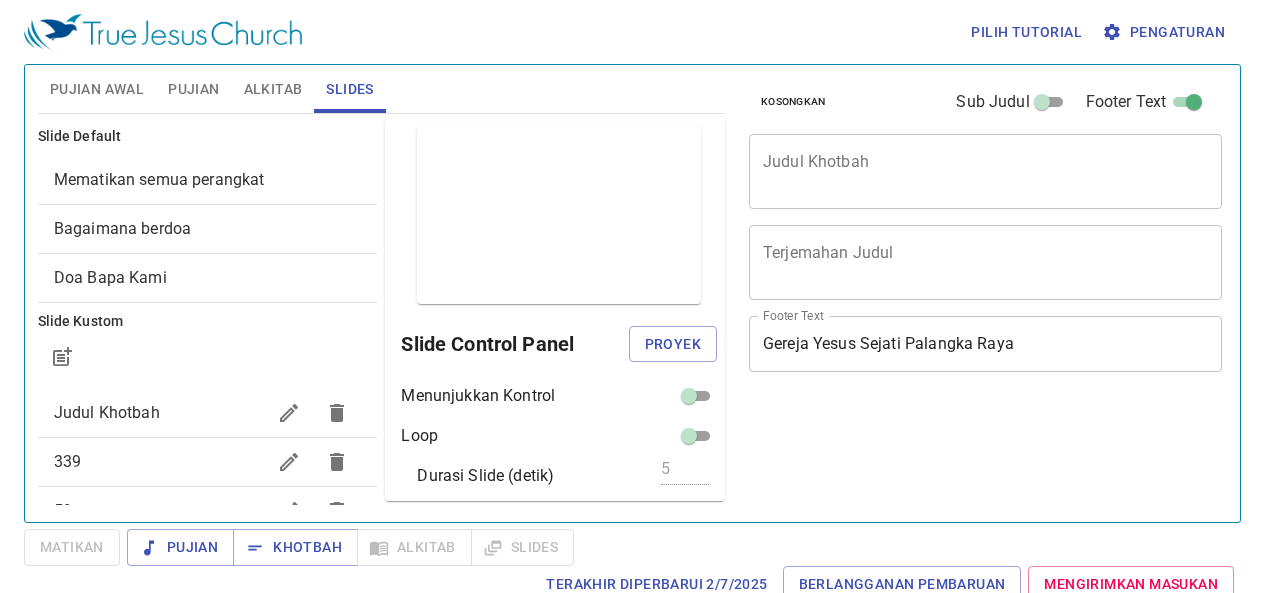 scroll, scrollTop: 0, scrollLeft: 0, axis: both 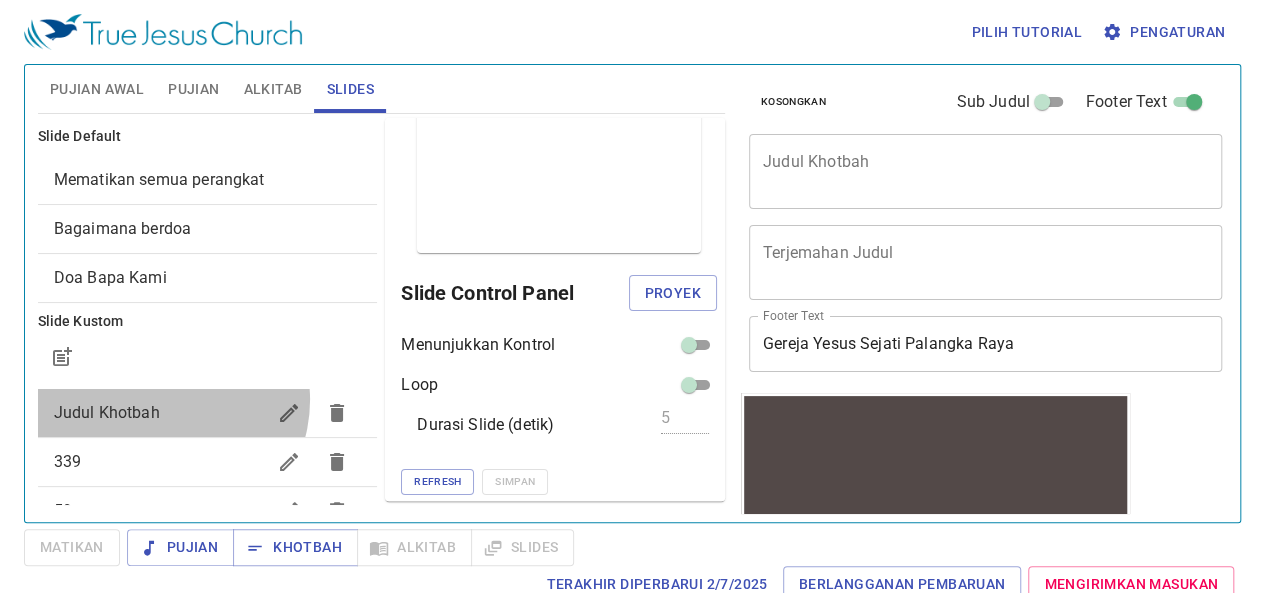 click on "Judul Khotbah" at bounding box center (160, 413) 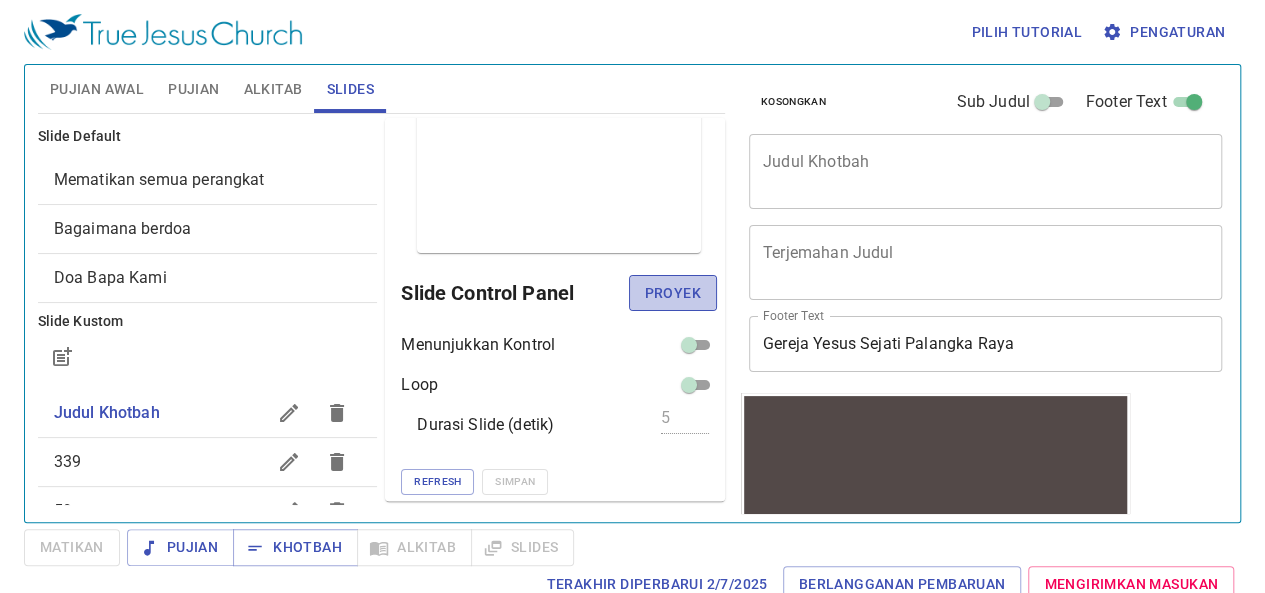 click on "Proyek" at bounding box center [673, 293] 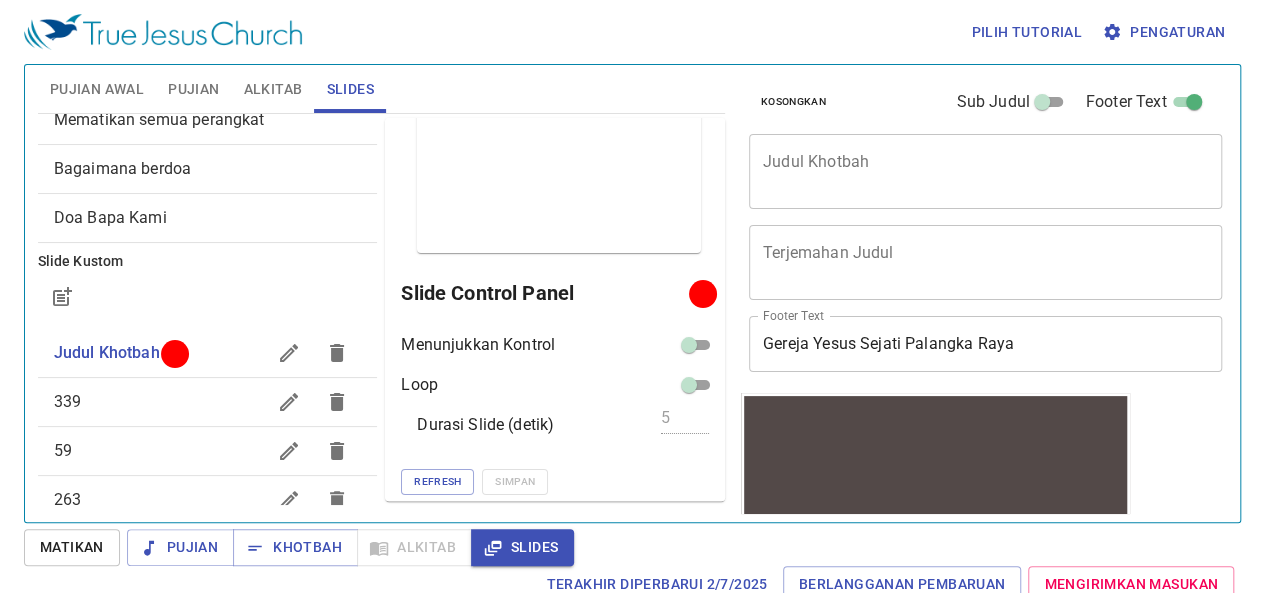 scroll, scrollTop: 0, scrollLeft: 0, axis: both 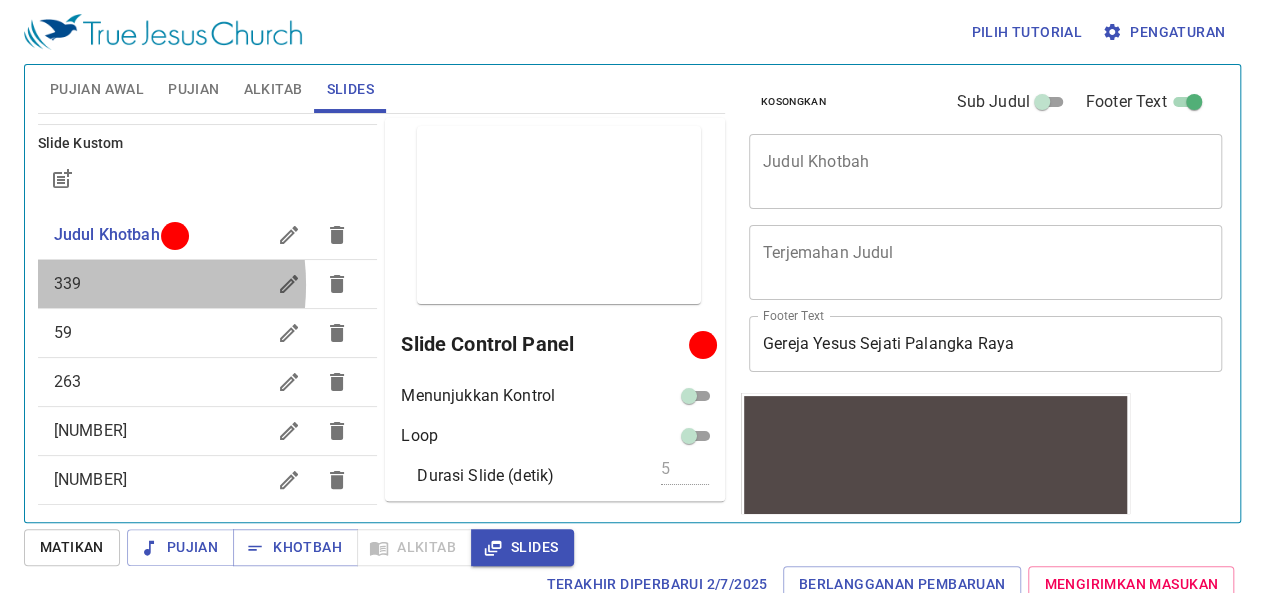 click on "339" at bounding box center (67, 283) 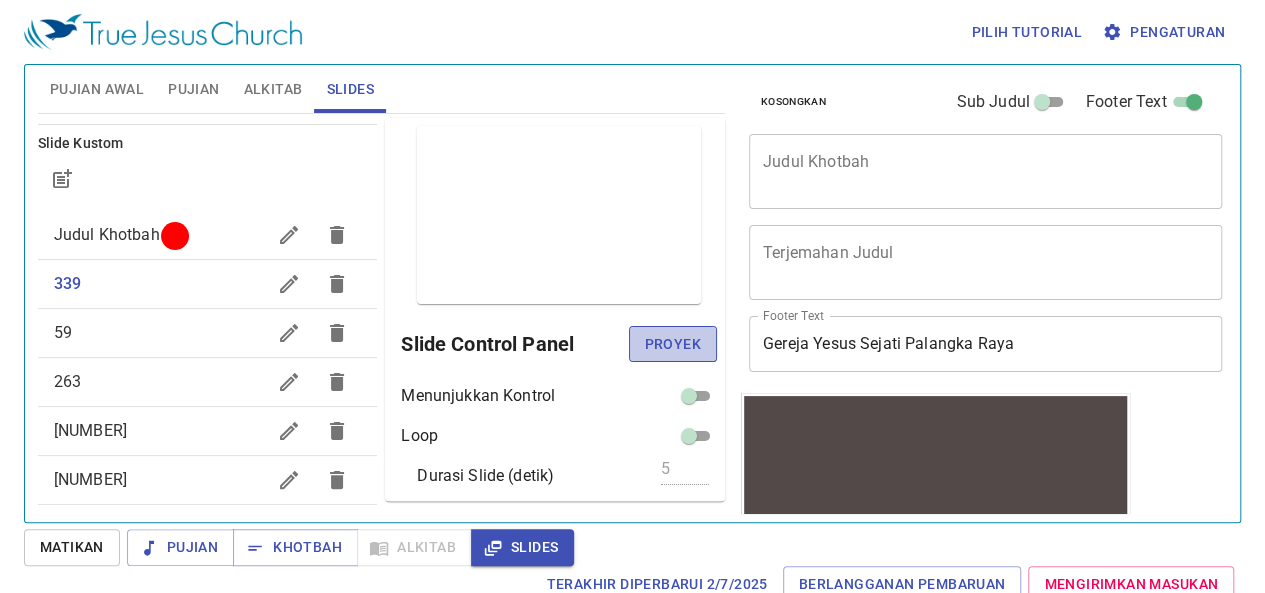 click on "Proyek" at bounding box center (673, 344) 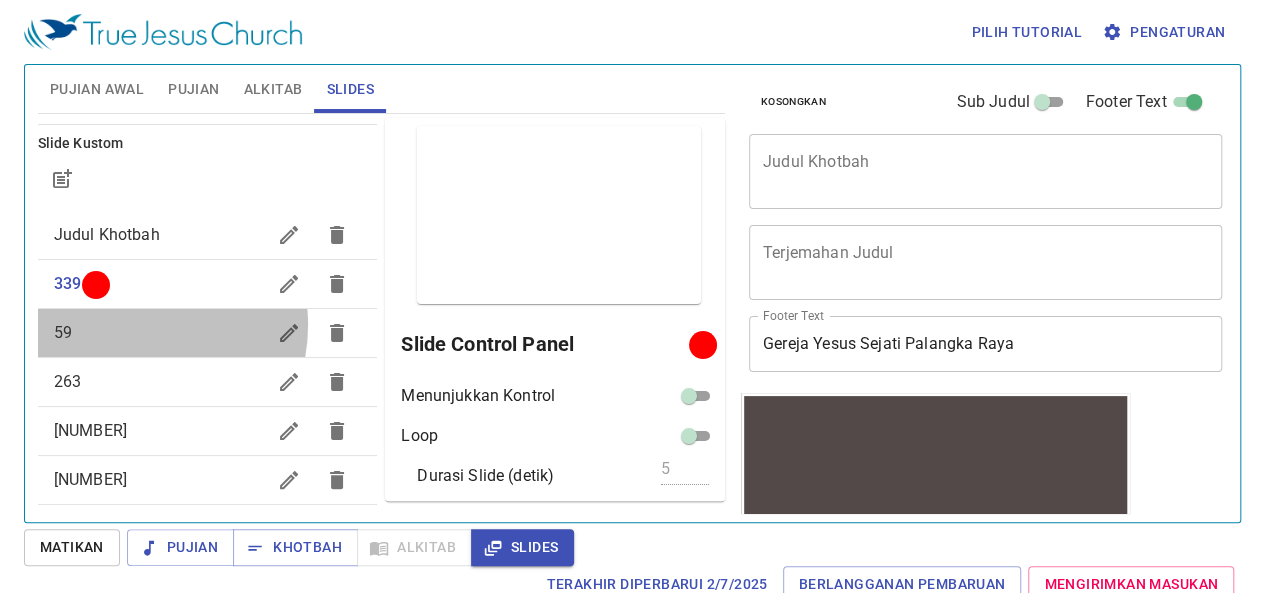 click on "59" at bounding box center [160, 333] 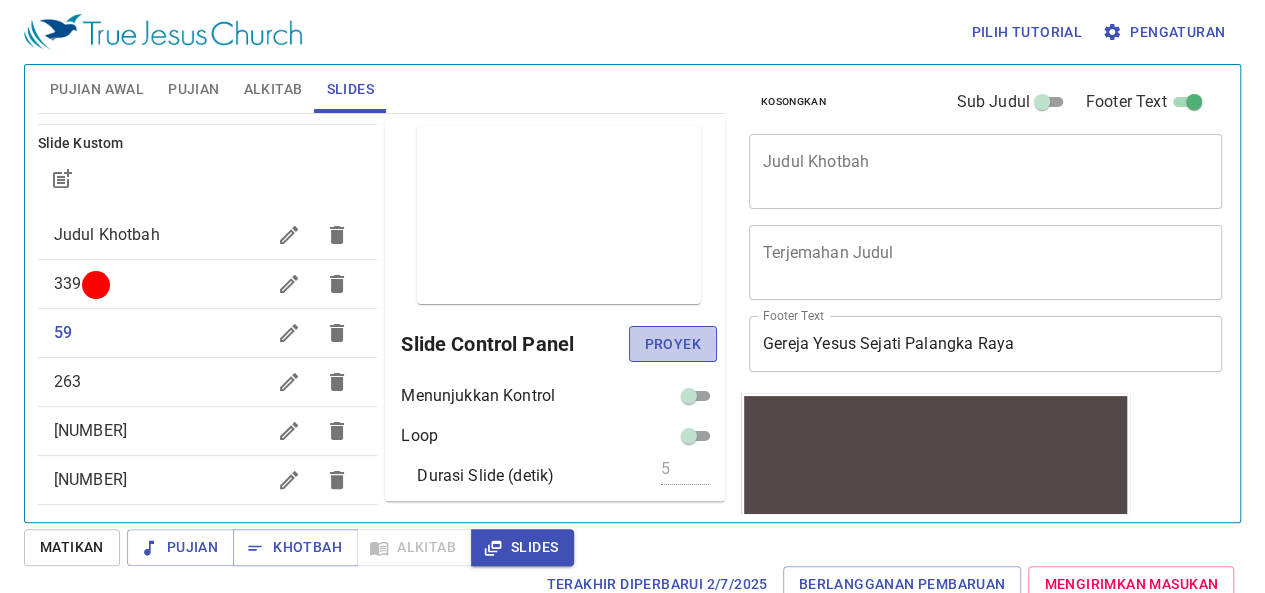 click on "Proyek" at bounding box center [673, 344] 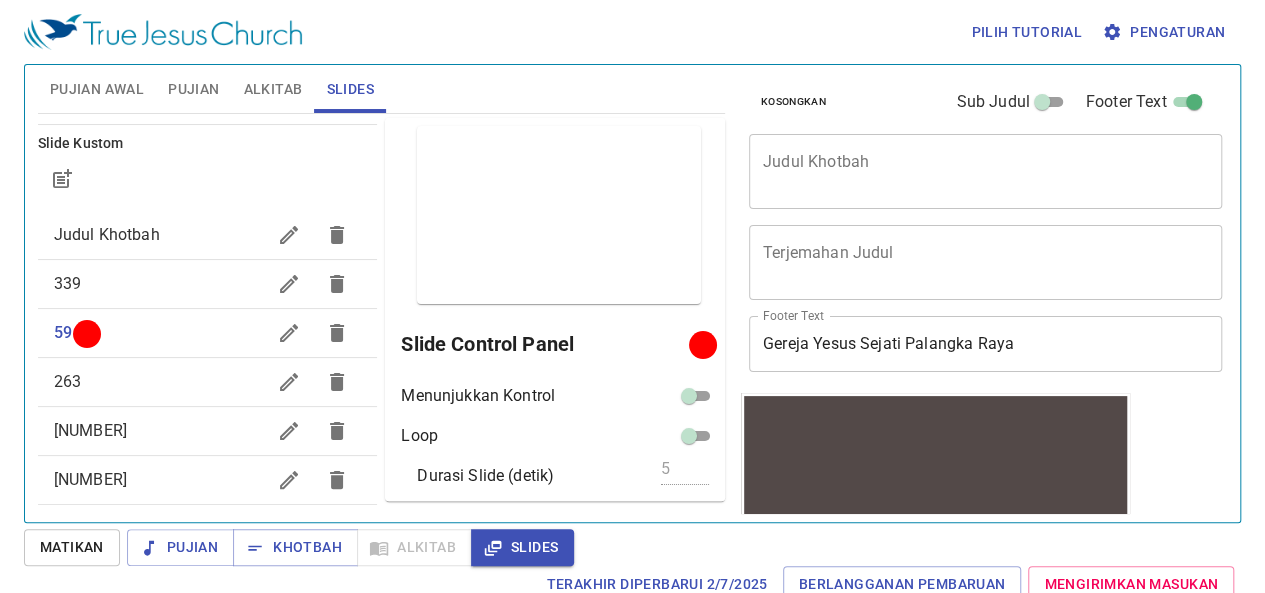click on "Slide Control Panel" at bounding box center [548, 344] 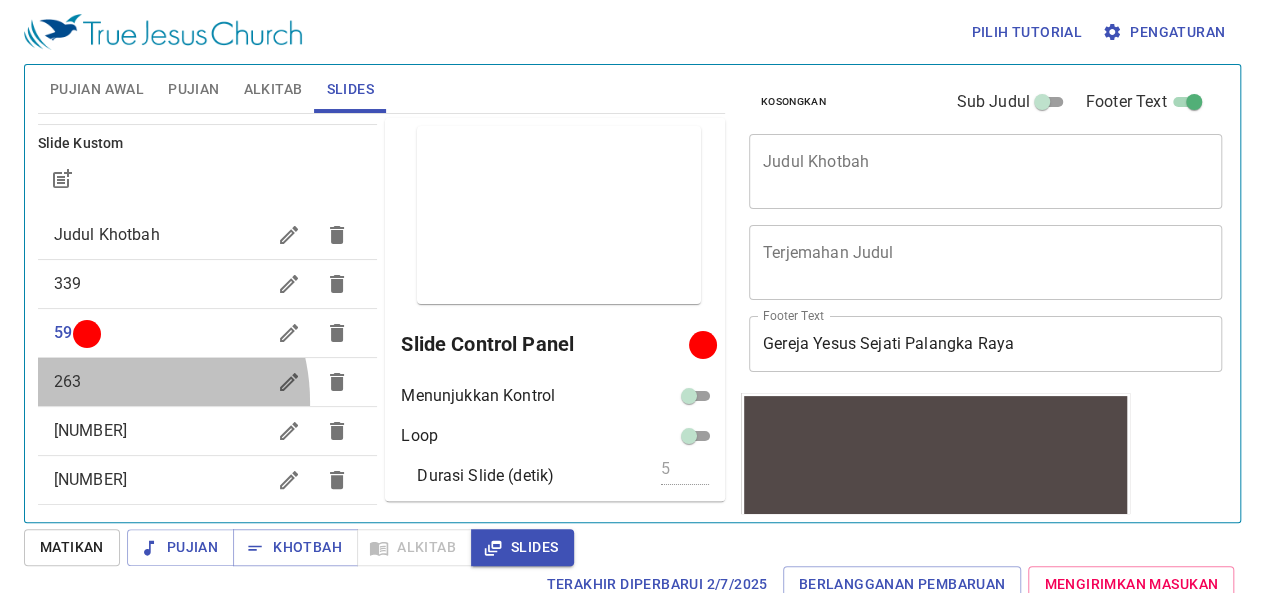 click on "263" at bounding box center (208, 382) 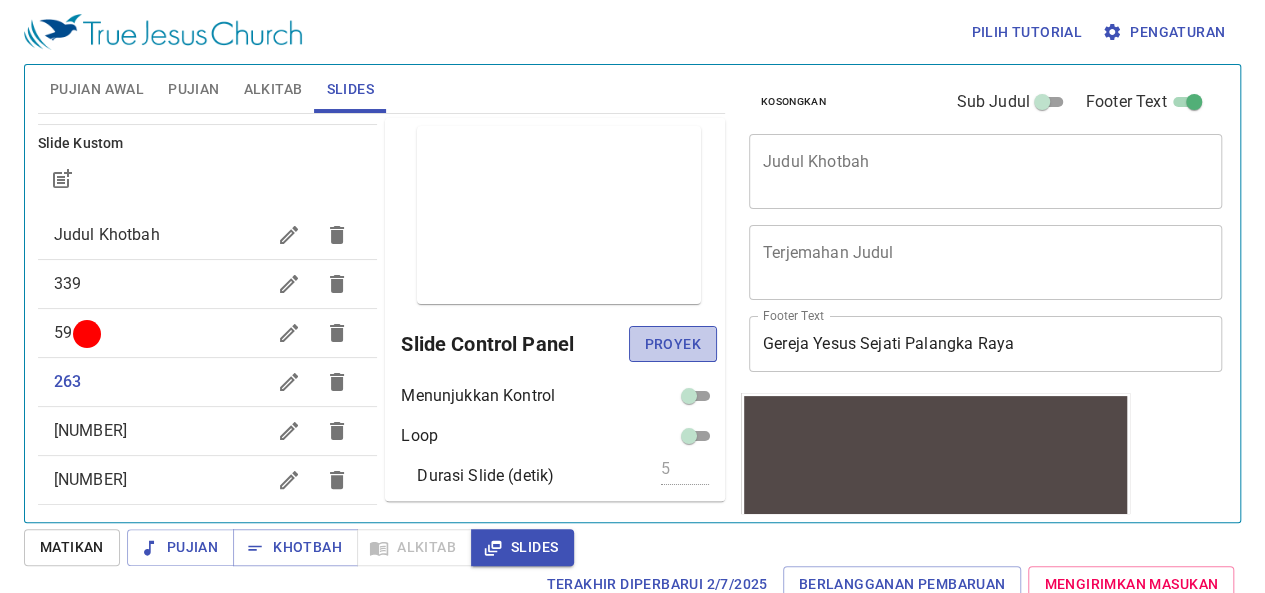 click on "Proyek" at bounding box center (673, 344) 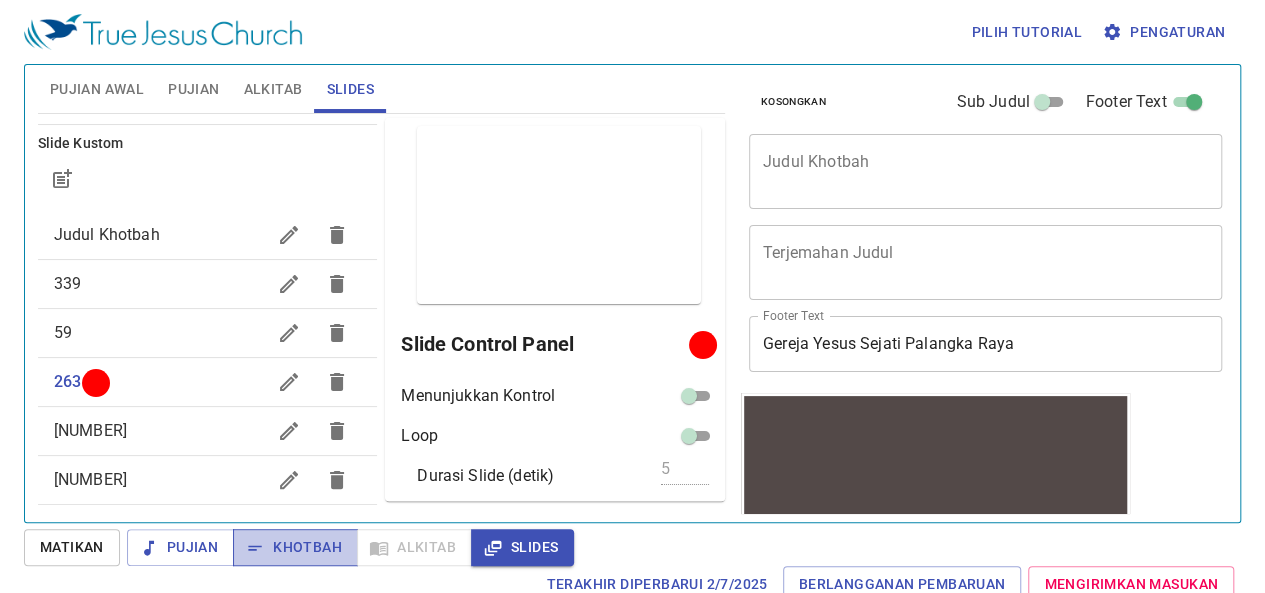 click on "Khotbah" at bounding box center [295, 547] 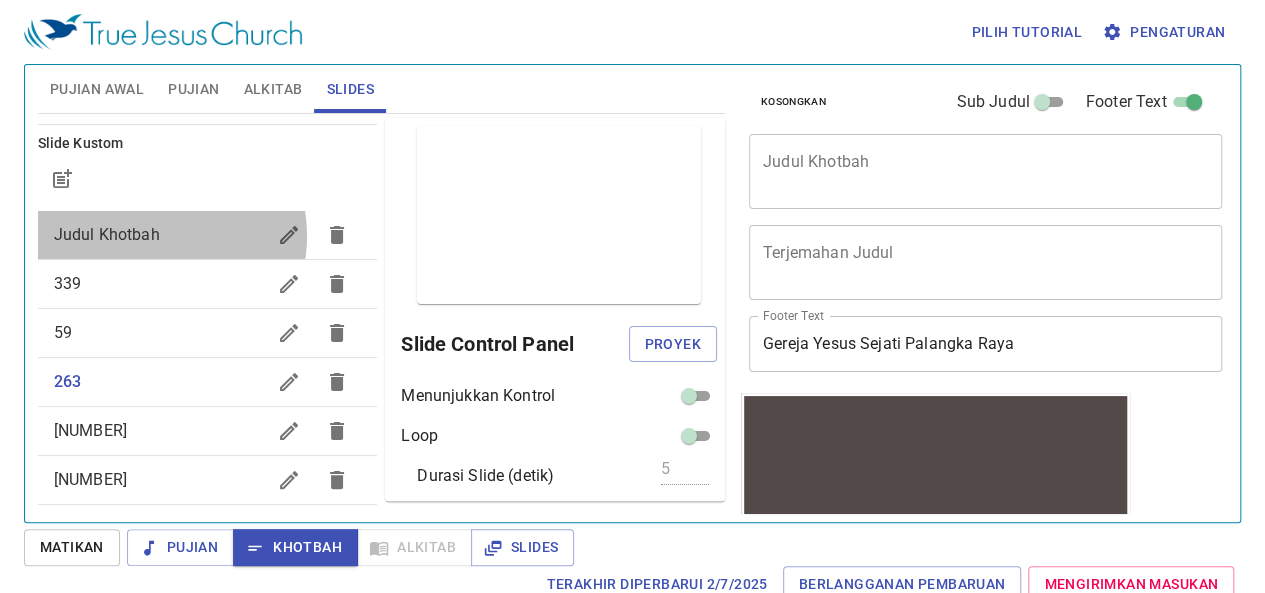 click on "Judul Khotbah" at bounding box center (107, 234) 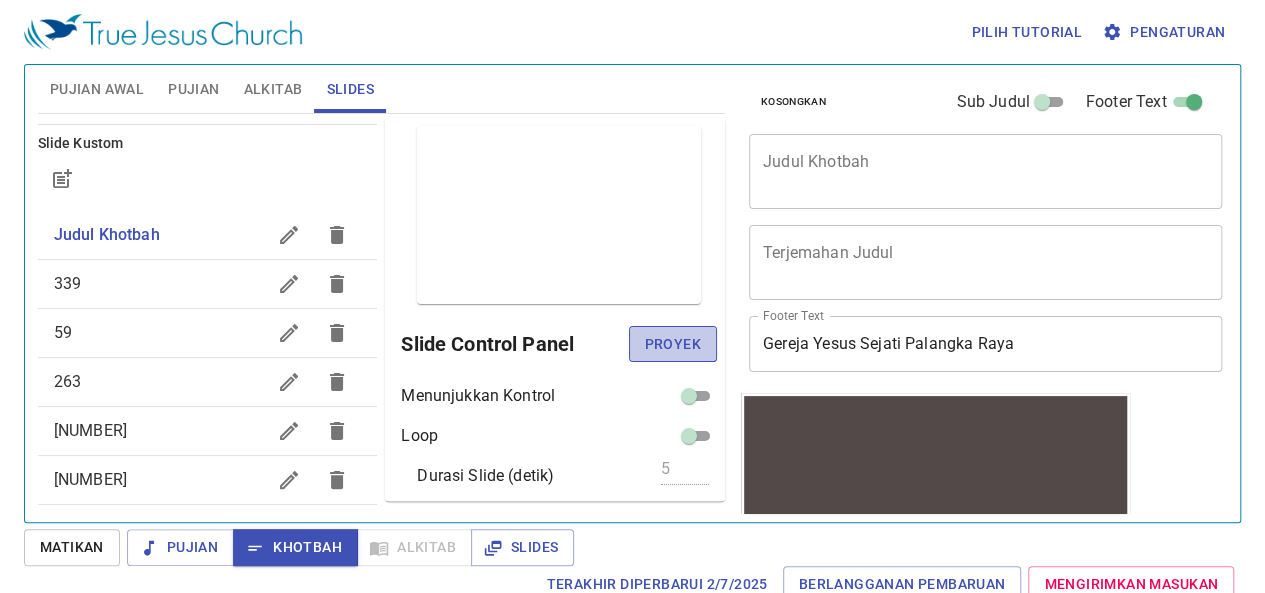 click on "Proyek" at bounding box center [673, 344] 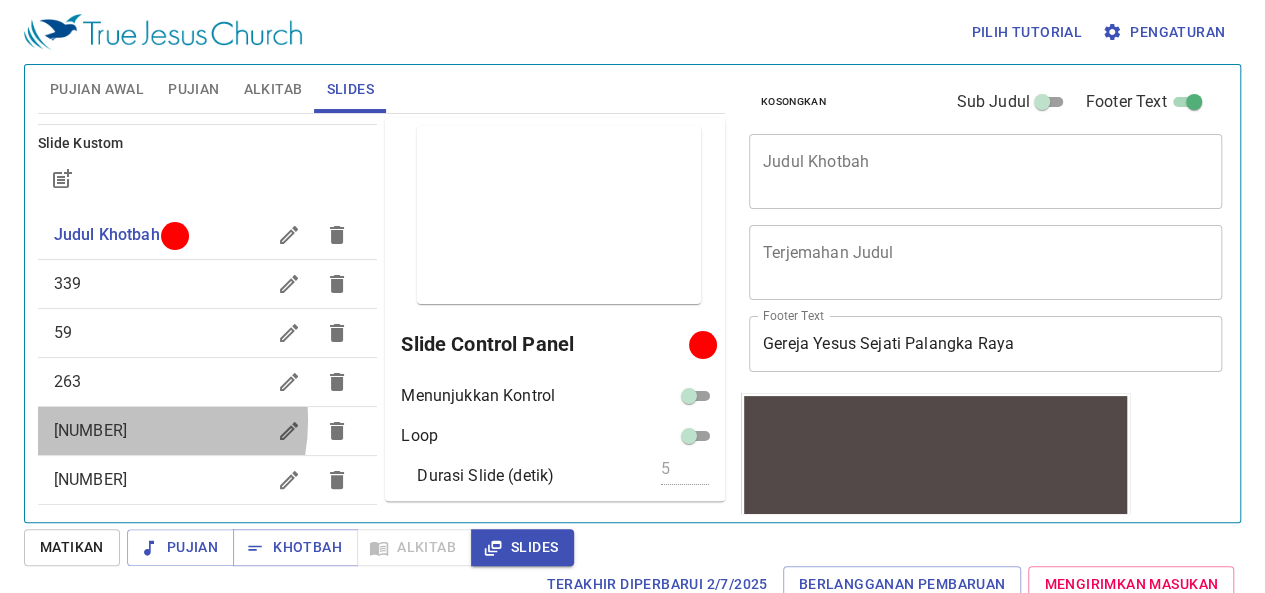 click on "[NUMBER]" at bounding box center [160, 431] 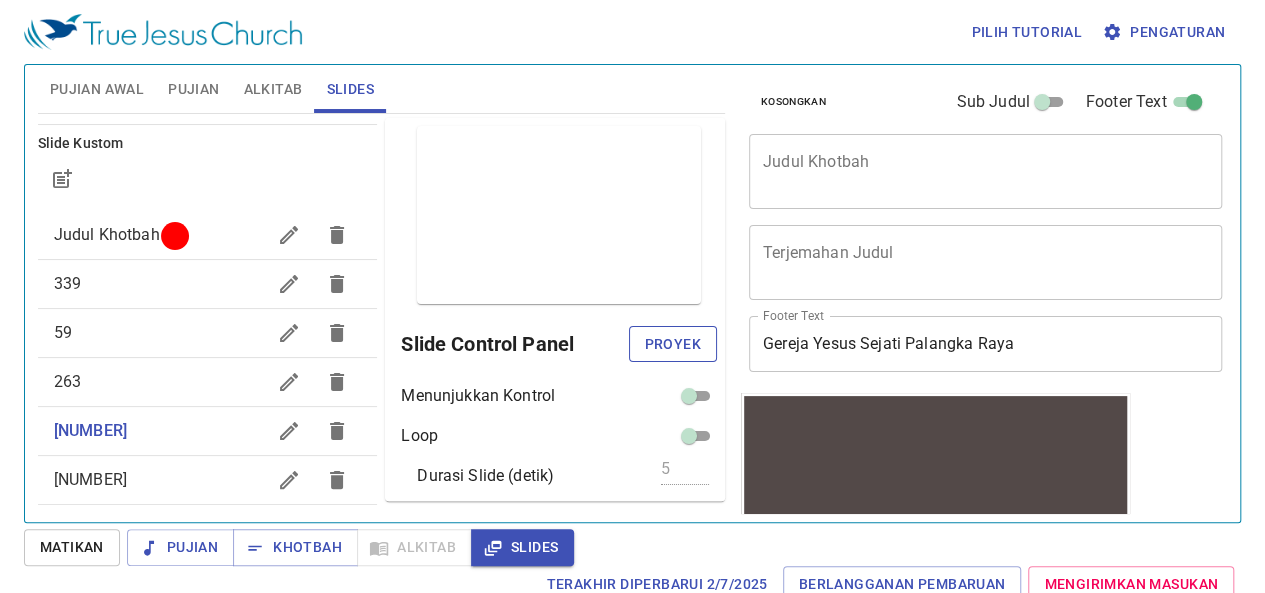 click on "Proyek" at bounding box center (673, 344) 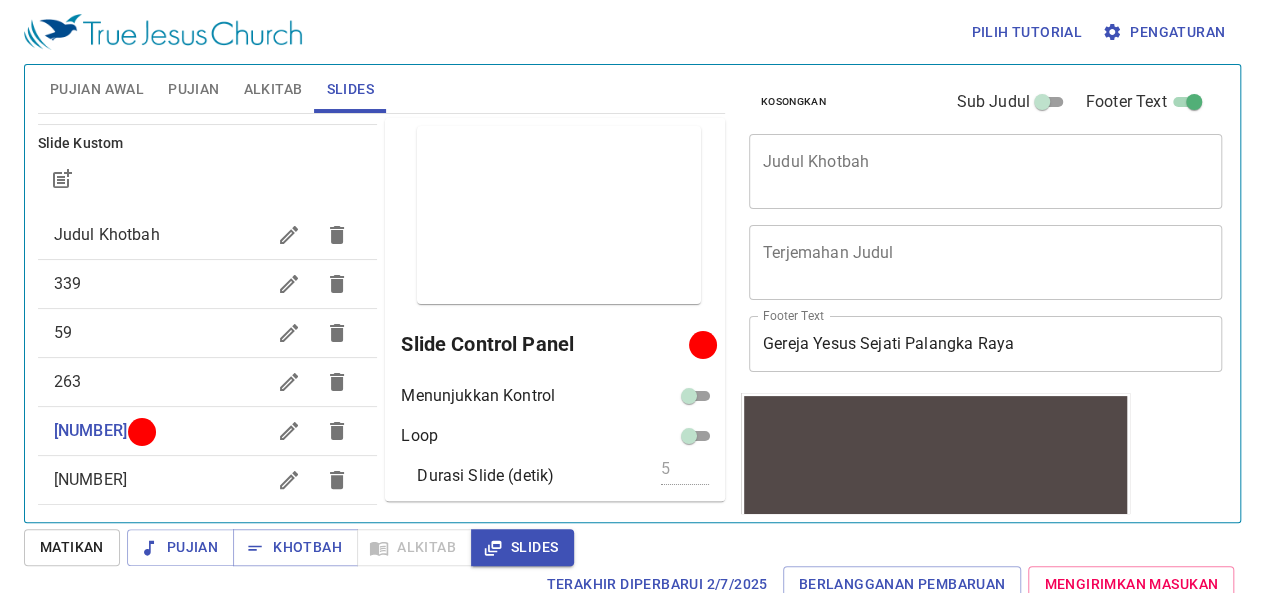 click on "Judul Khotbah" at bounding box center (107, 234) 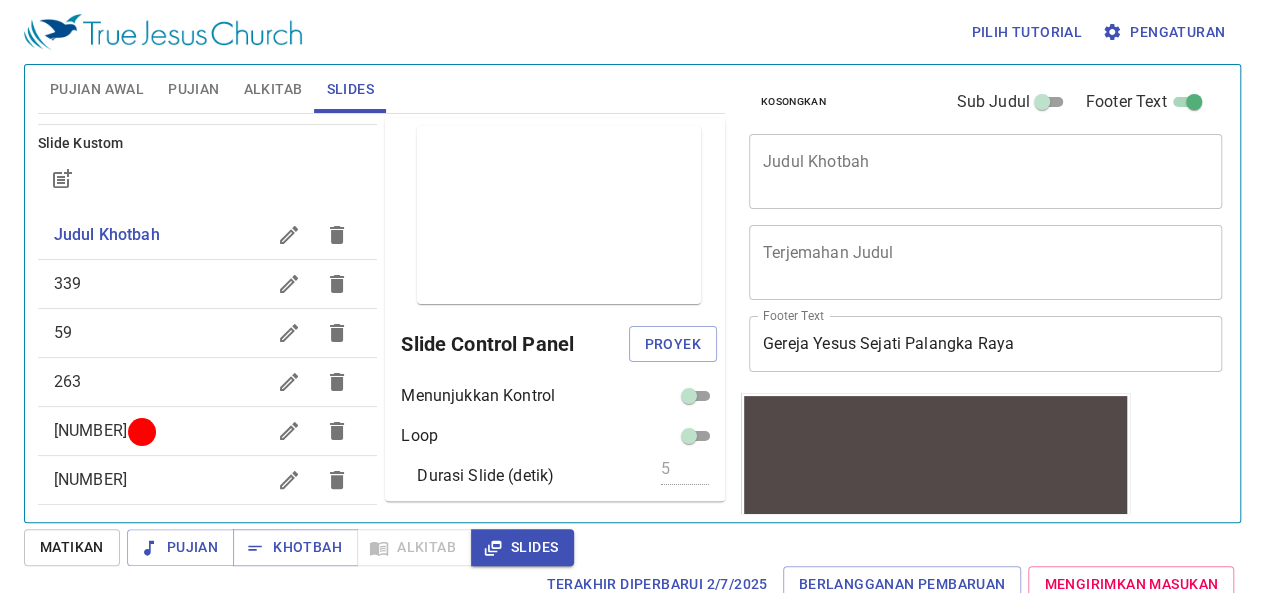 click on "Slide Control Panel Proyek" at bounding box center [559, 344] 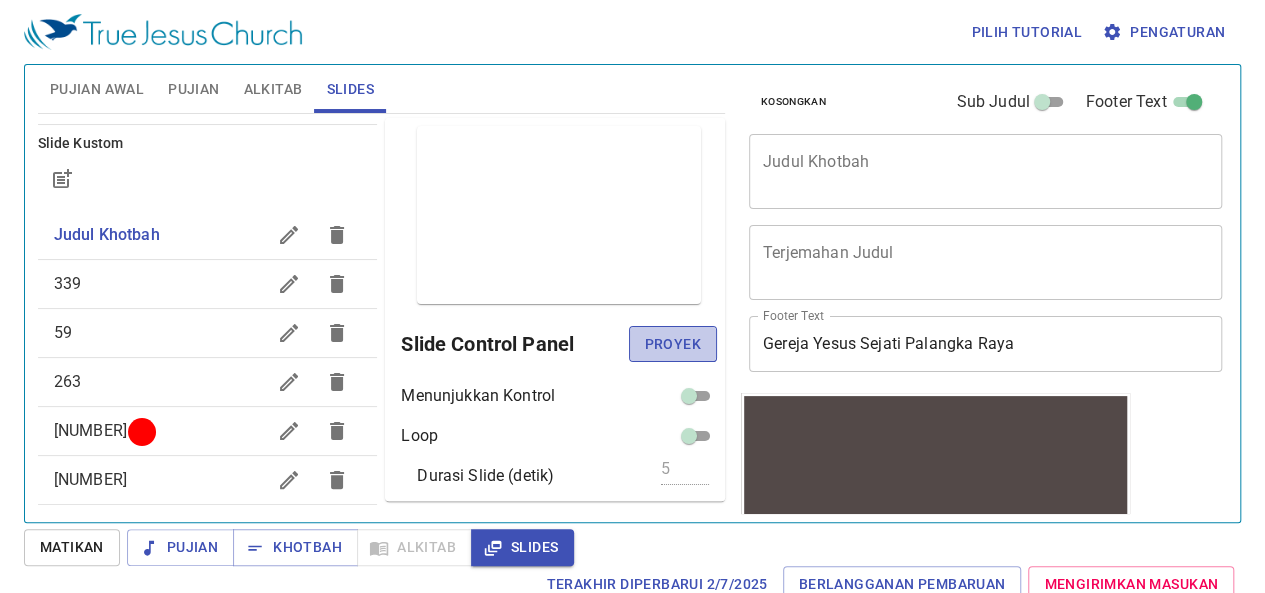 click on "Proyek" at bounding box center (673, 344) 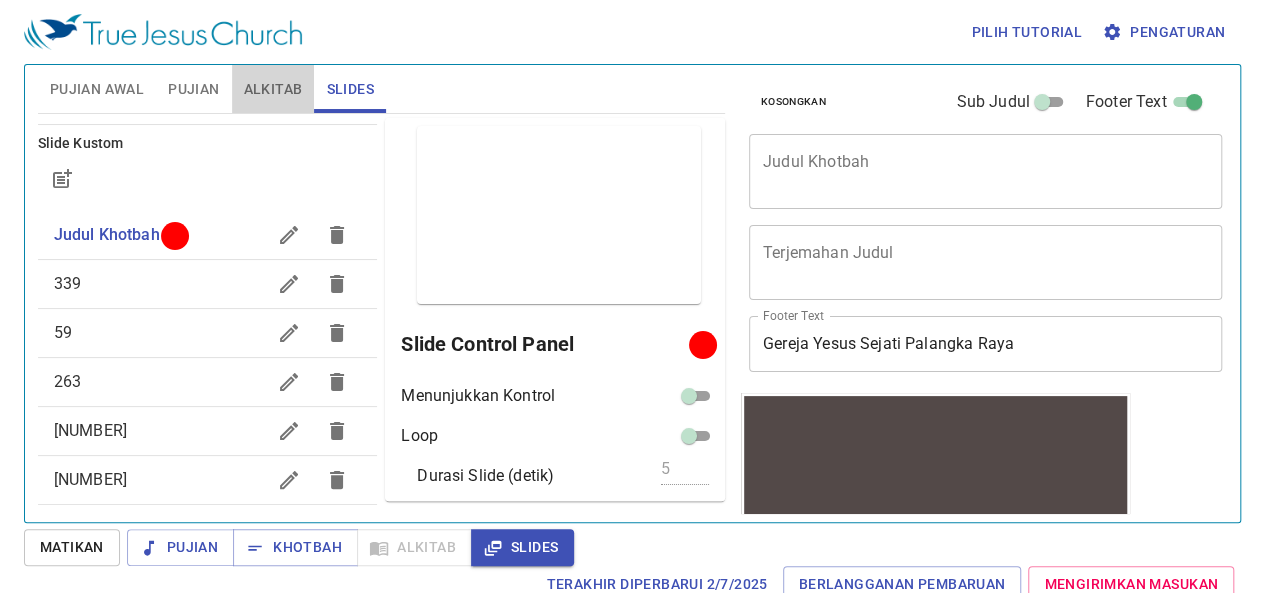 click on "Alkitab" at bounding box center (273, 89) 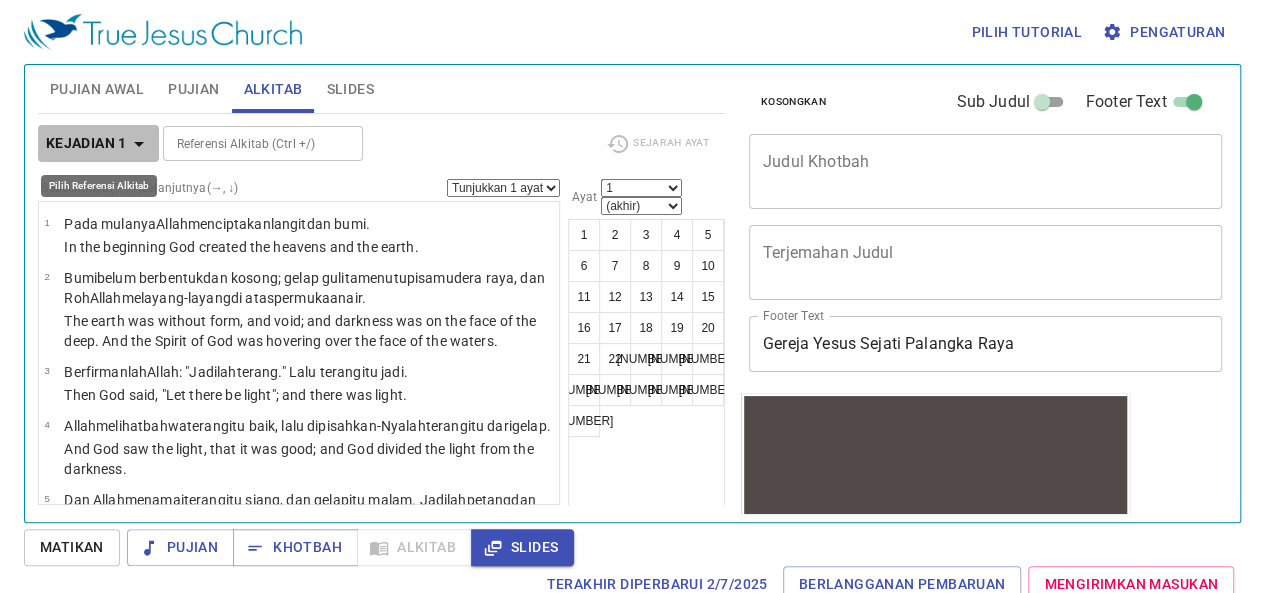 click 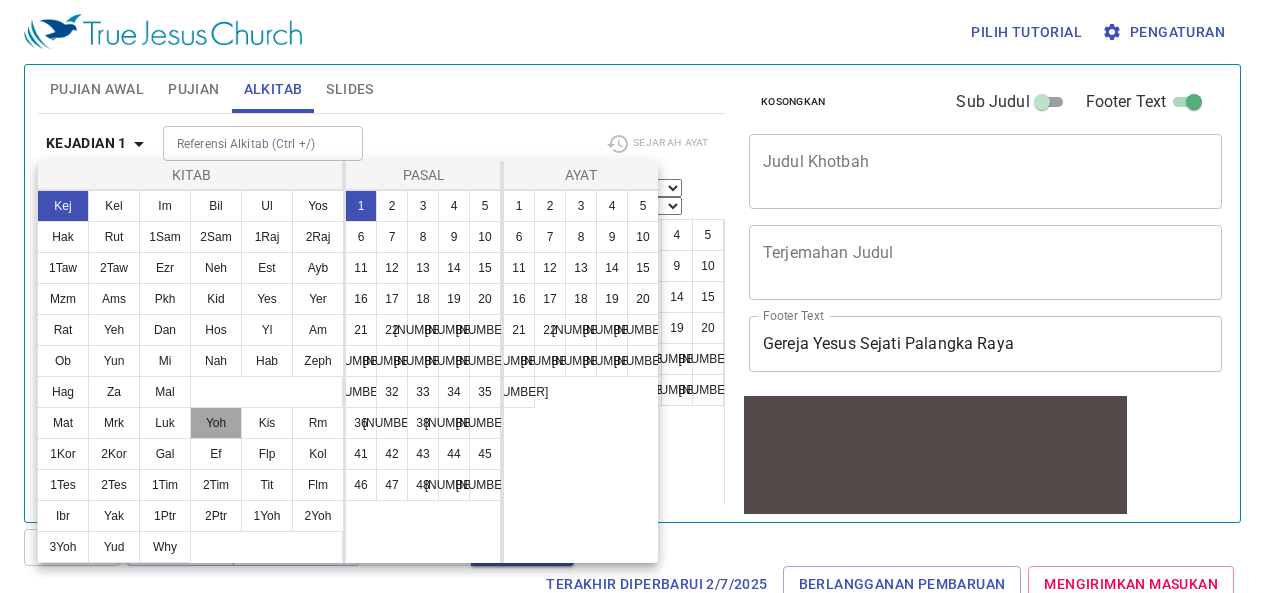 click on "Yoh" at bounding box center (216, 423) 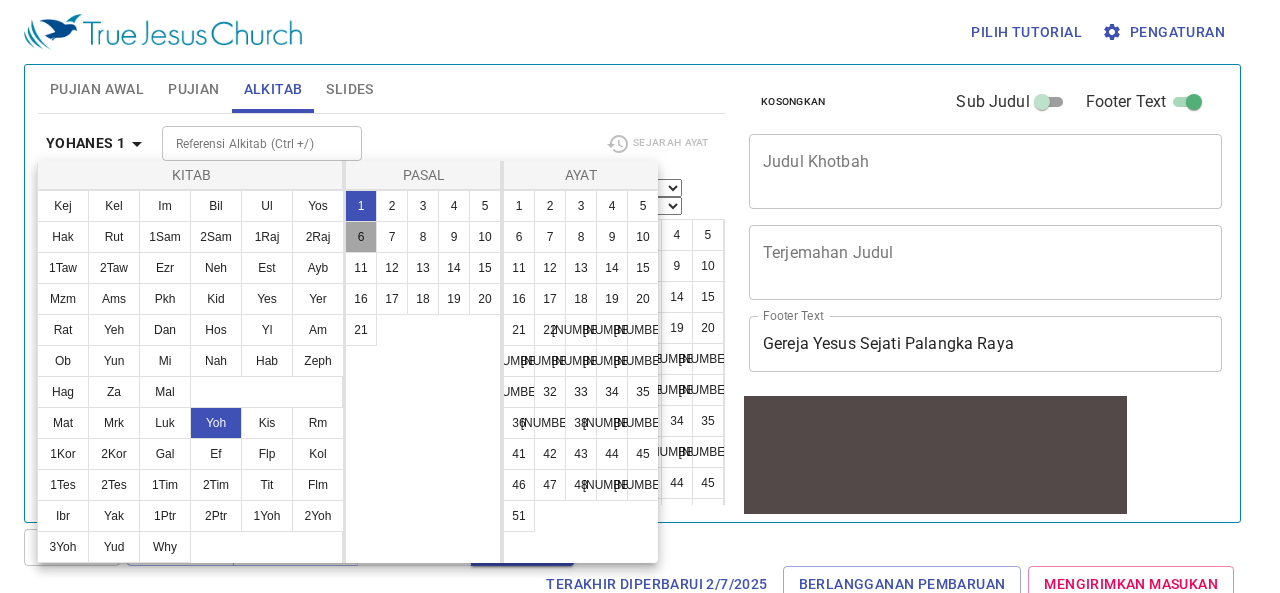 click on "6" at bounding box center [361, 237] 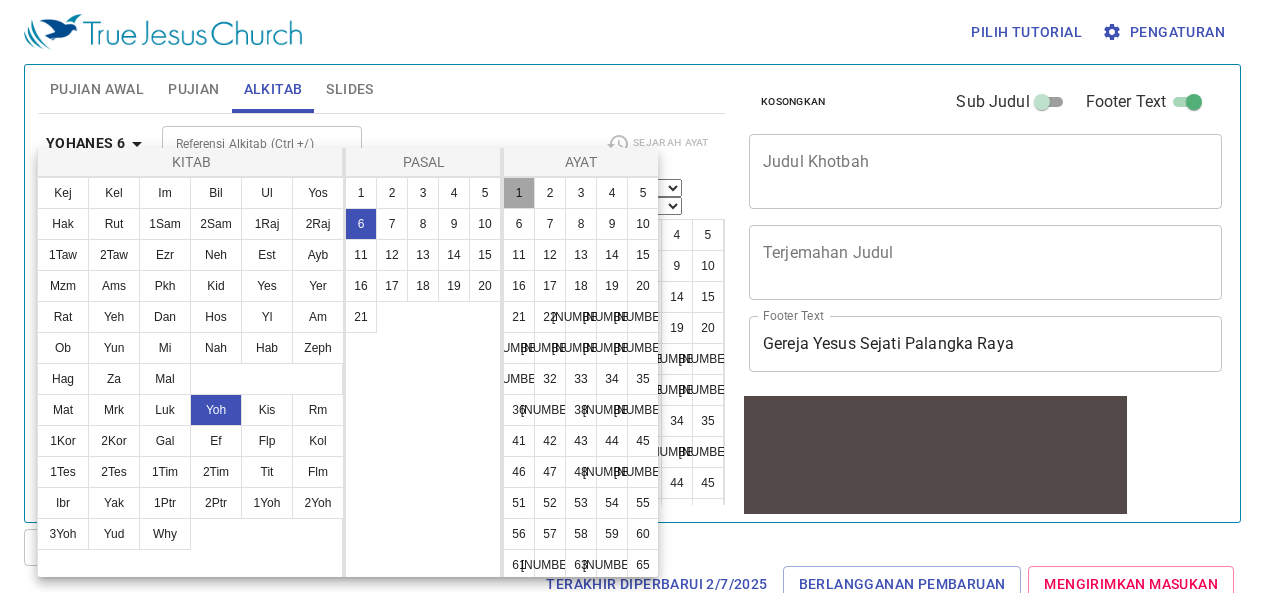 click on "1" at bounding box center [519, 193] 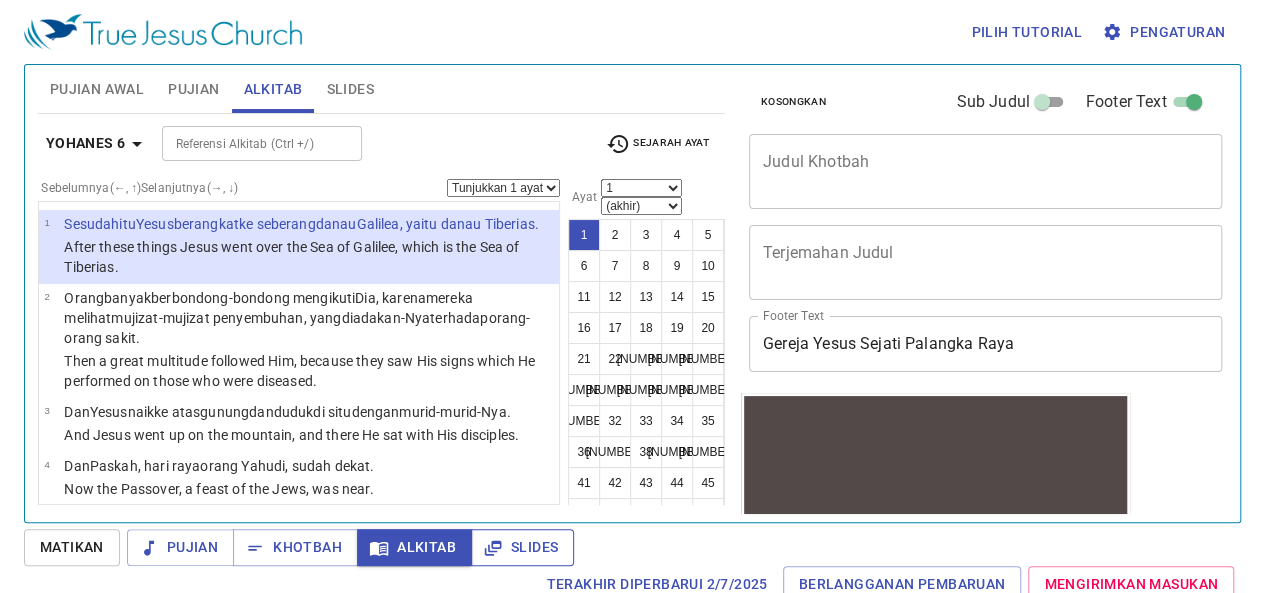 click 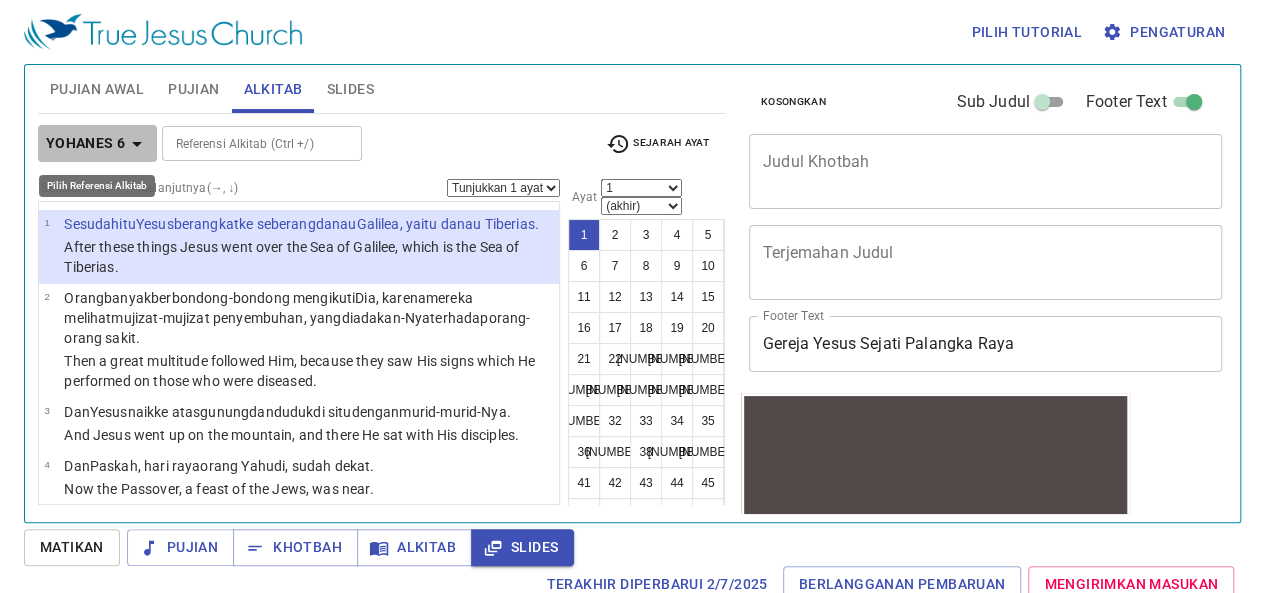 click on "Yohanes 6" at bounding box center [98, 143] 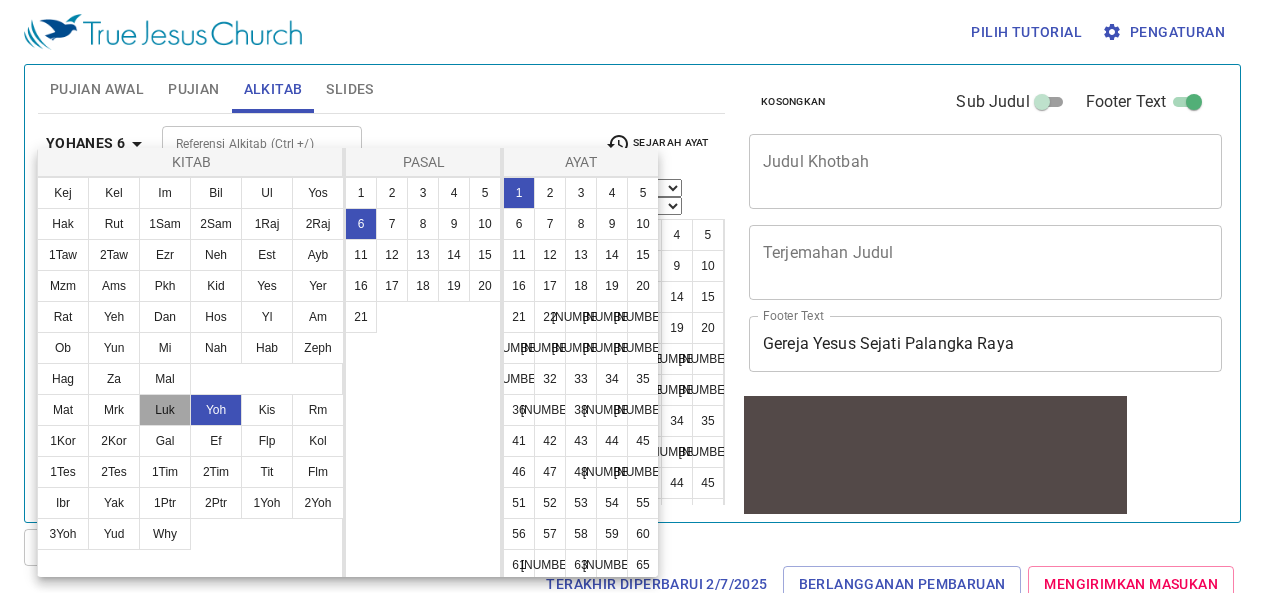 click on "Luk" at bounding box center (165, 410) 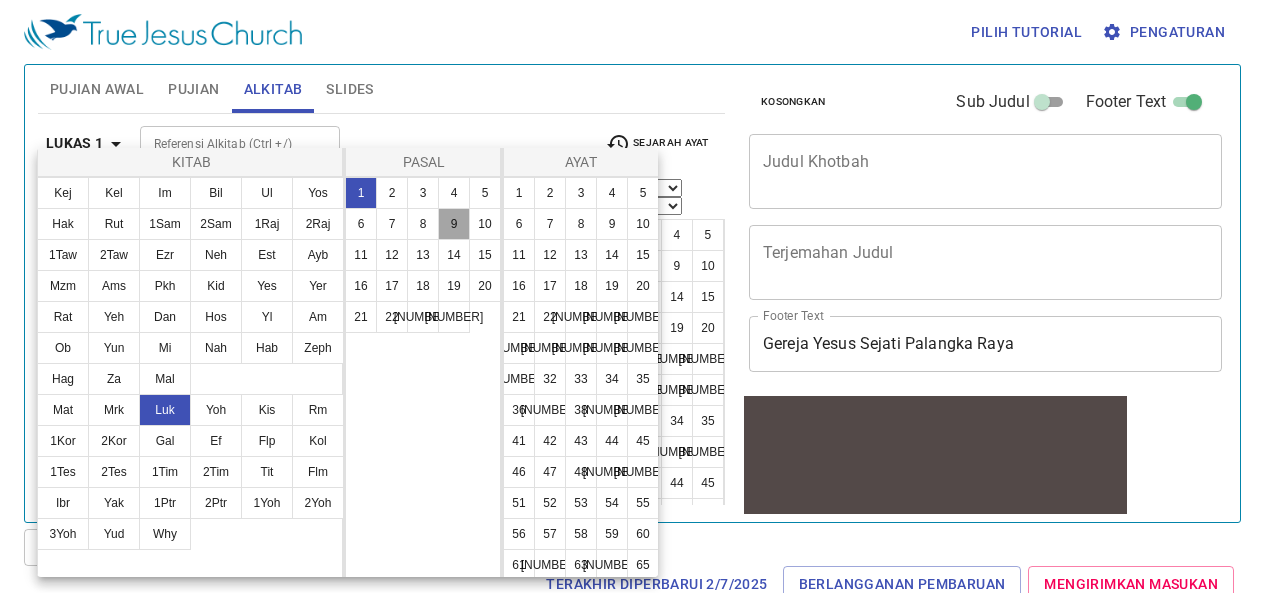 click on "9" at bounding box center (454, 224) 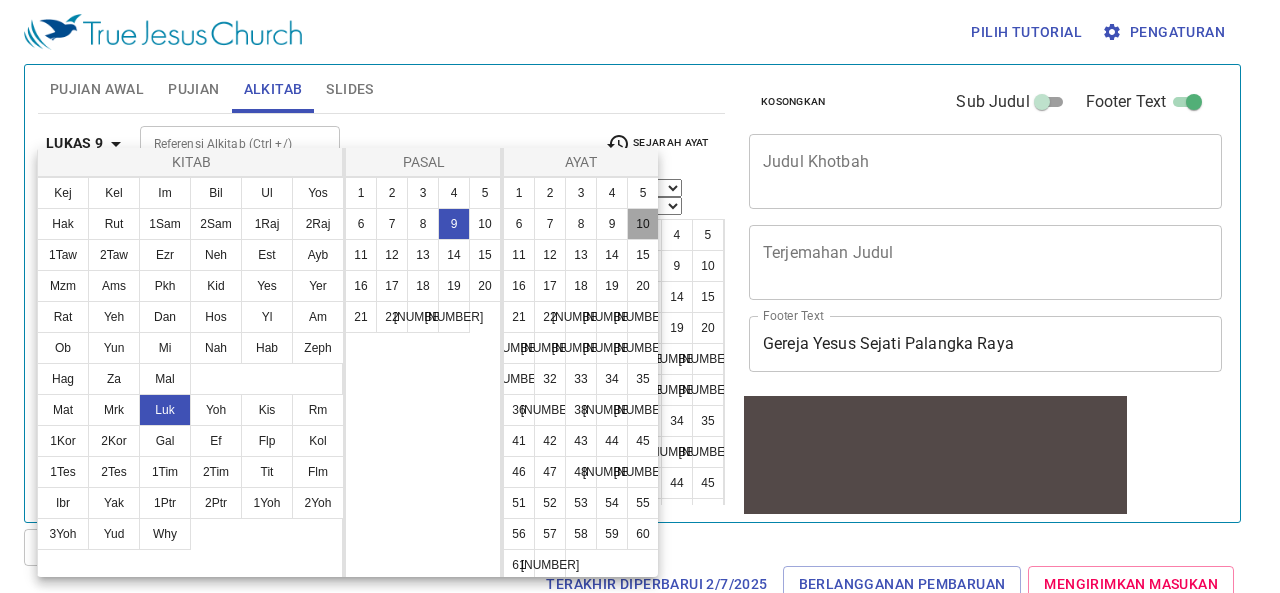 click on "10" at bounding box center [643, 224] 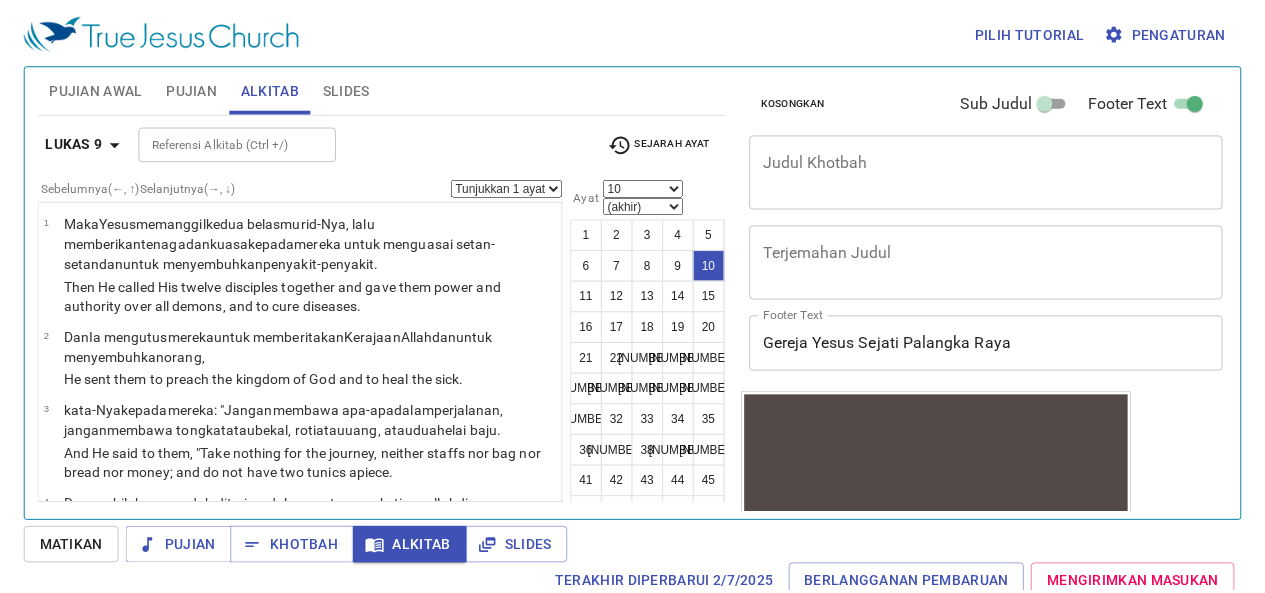 scroll, scrollTop: 9, scrollLeft: 0, axis: vertical 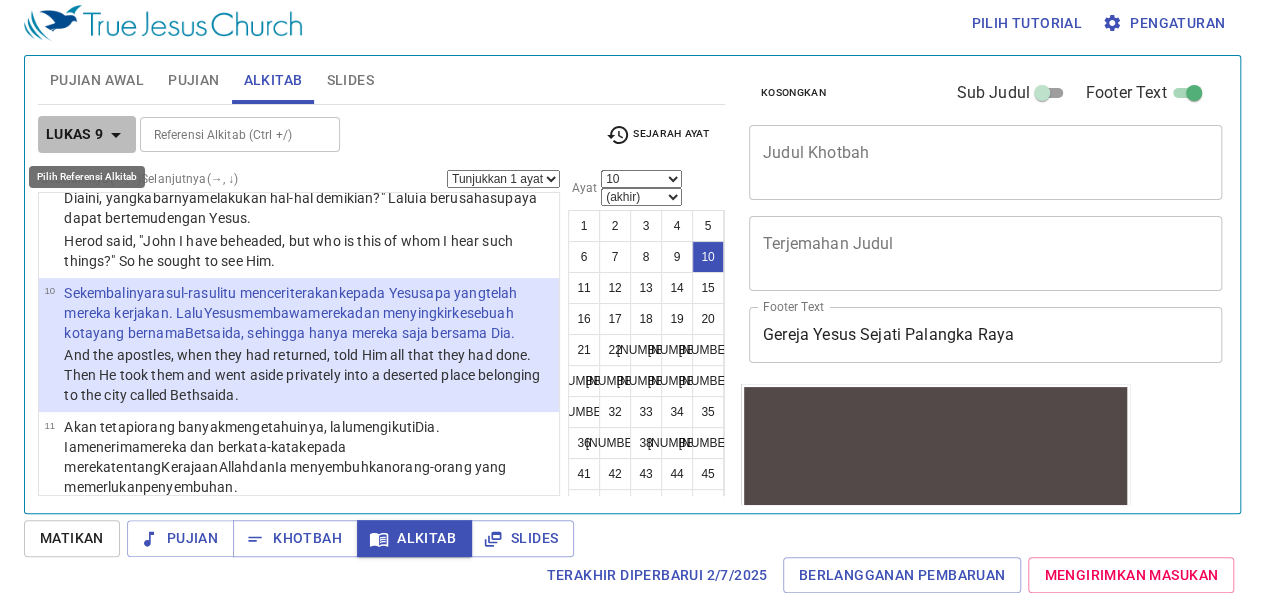click 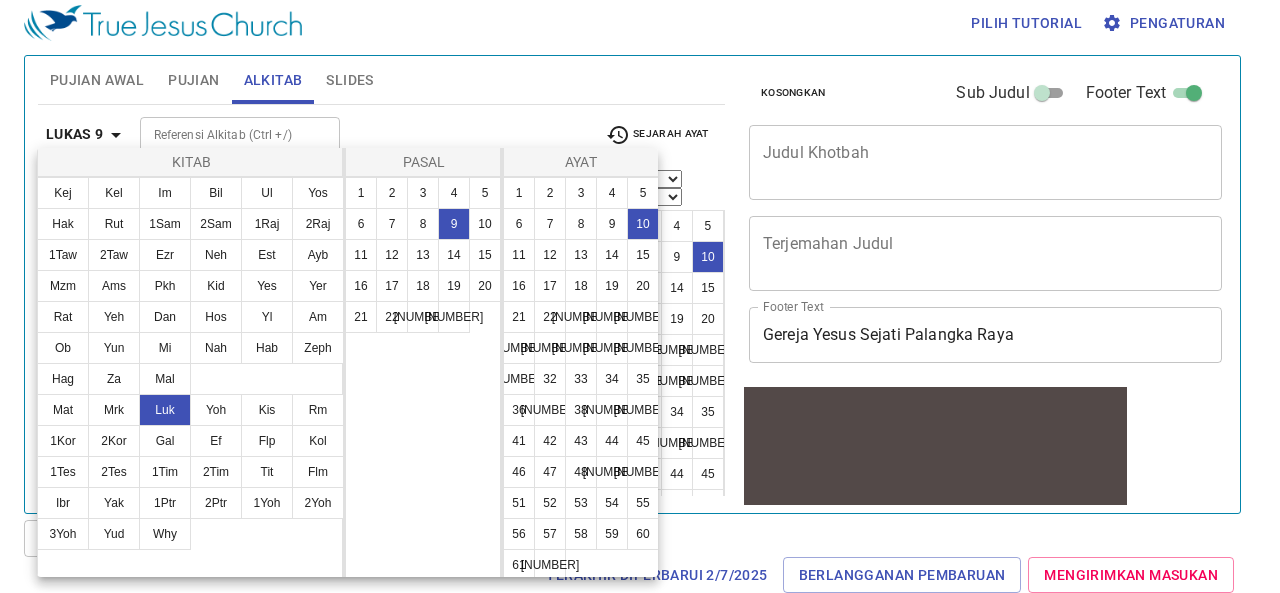 click at bounding box center (640, 296) 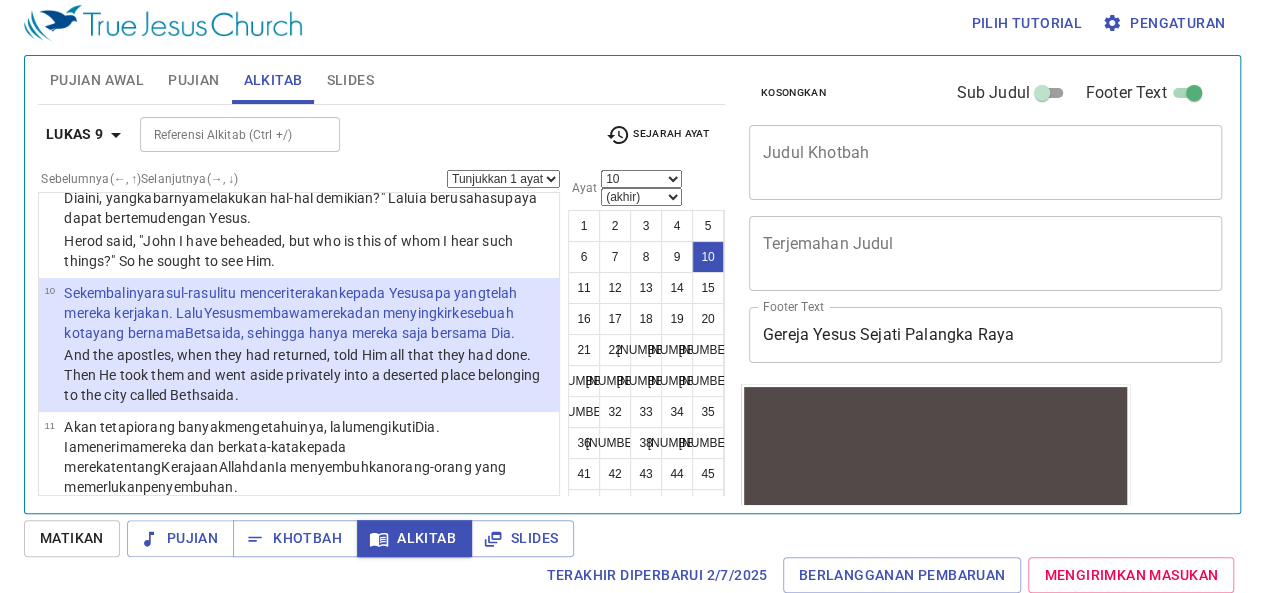 click on "Terakhir Diperbarui   2/7/2025 Berlangganan Pembaruan Mengirimkan Masukan" at bounding box center (632, 575) 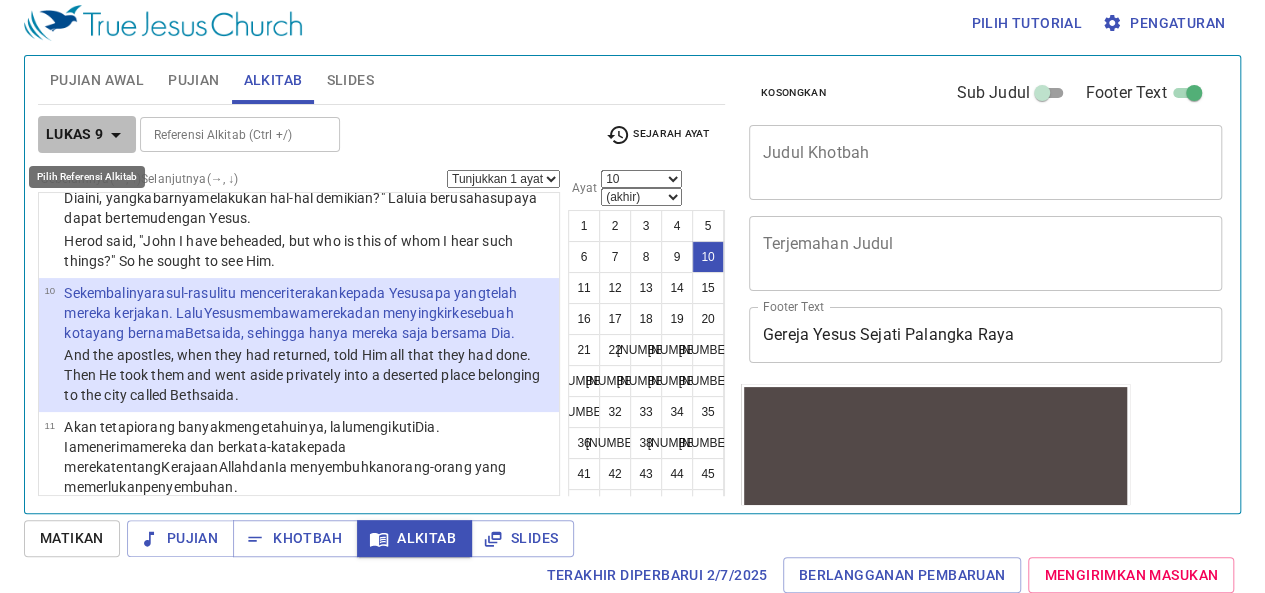 click 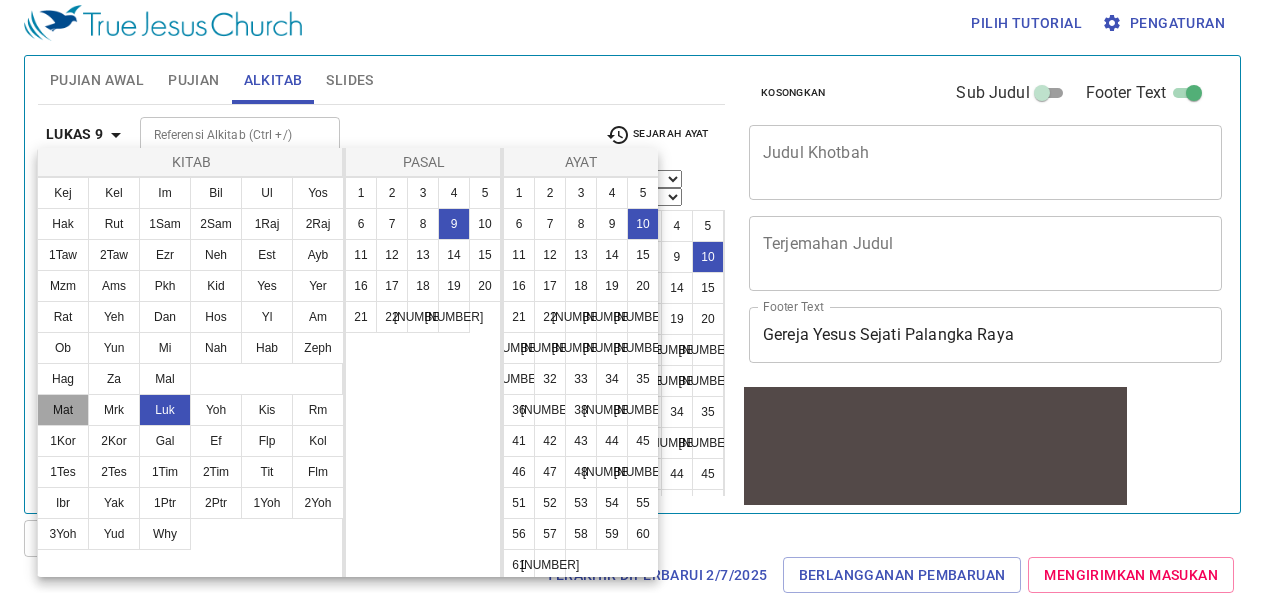 click on "Mat" at bounding box center [63, 410] 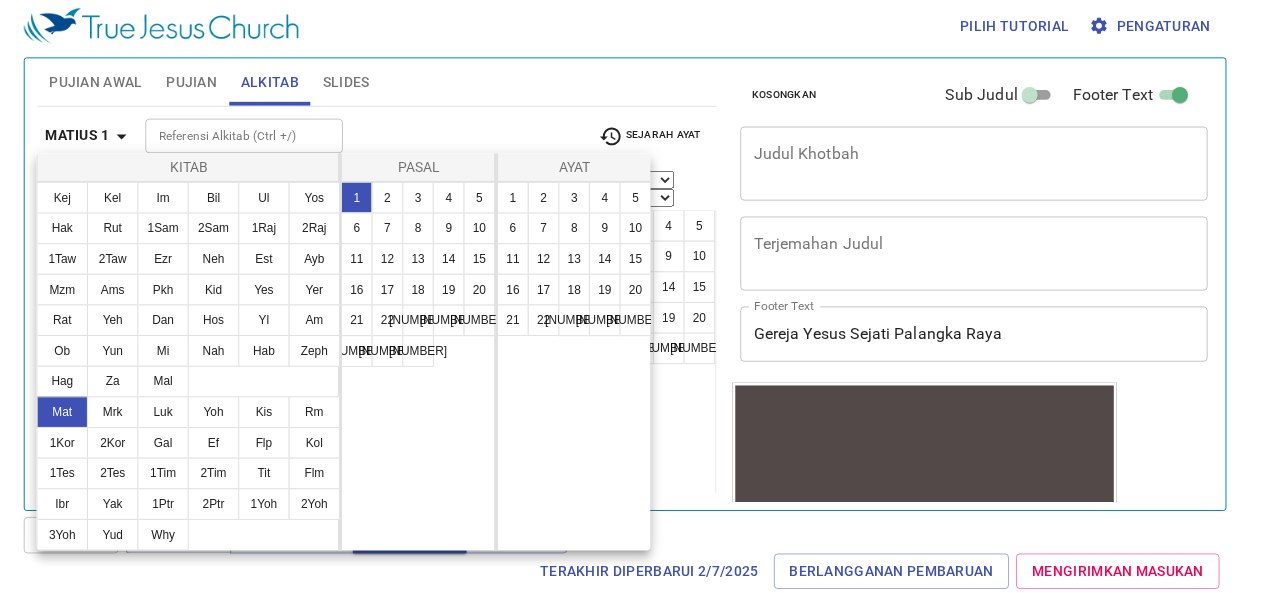 scroll, scrollTop: 0, scrollLeft: 0, axis: both 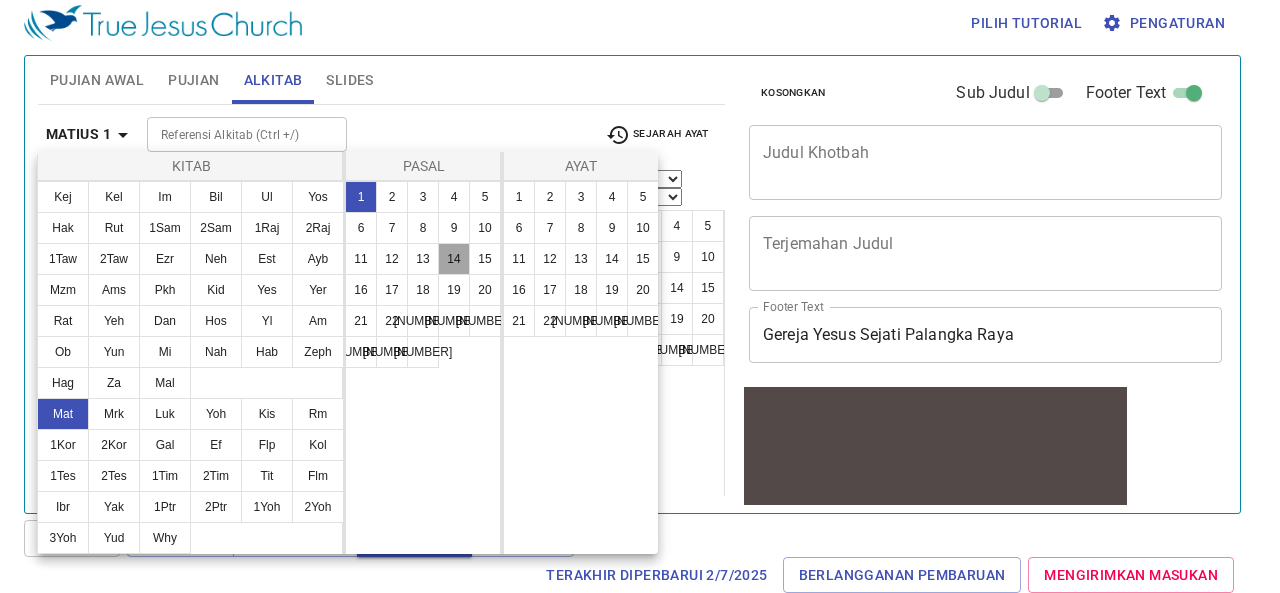 click on "14" at bounding box center [454, 259] 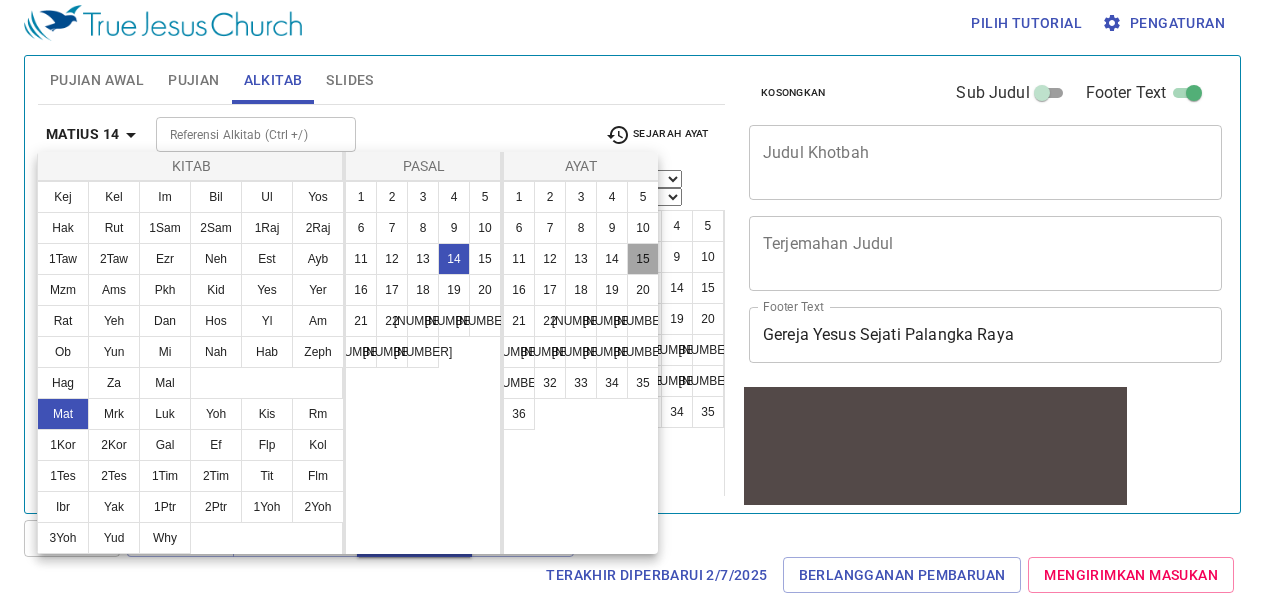 click on "15" at bounding box center [643, 259] 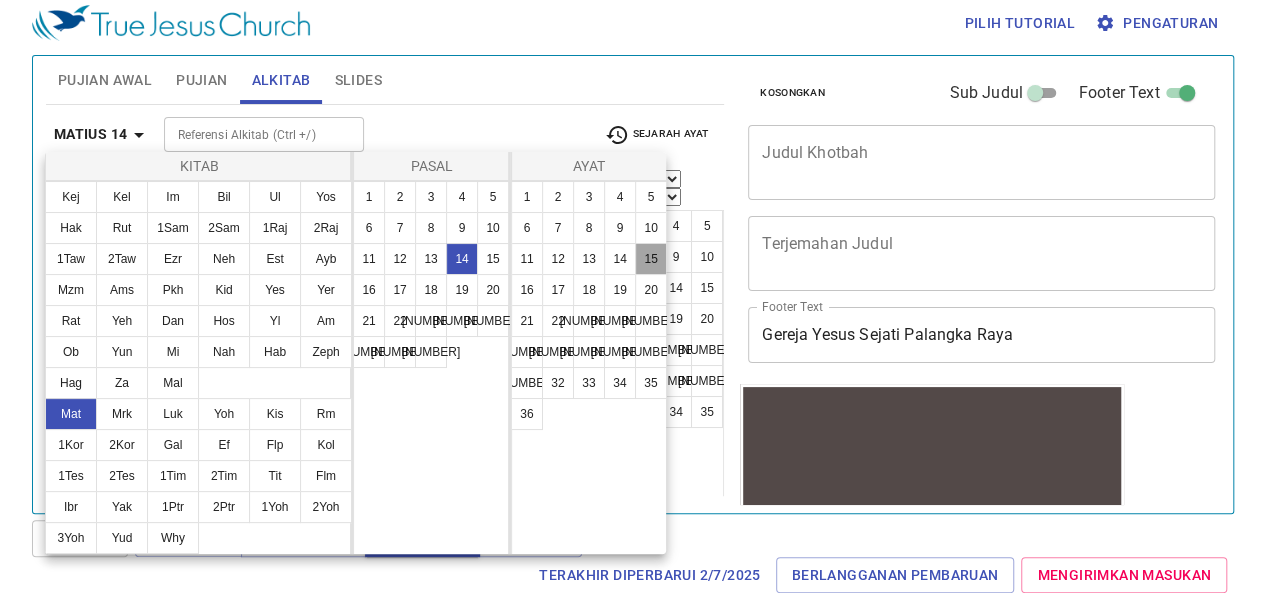 scroll, scrollTop: 1279, scrollLeft: 0, axis: vertical 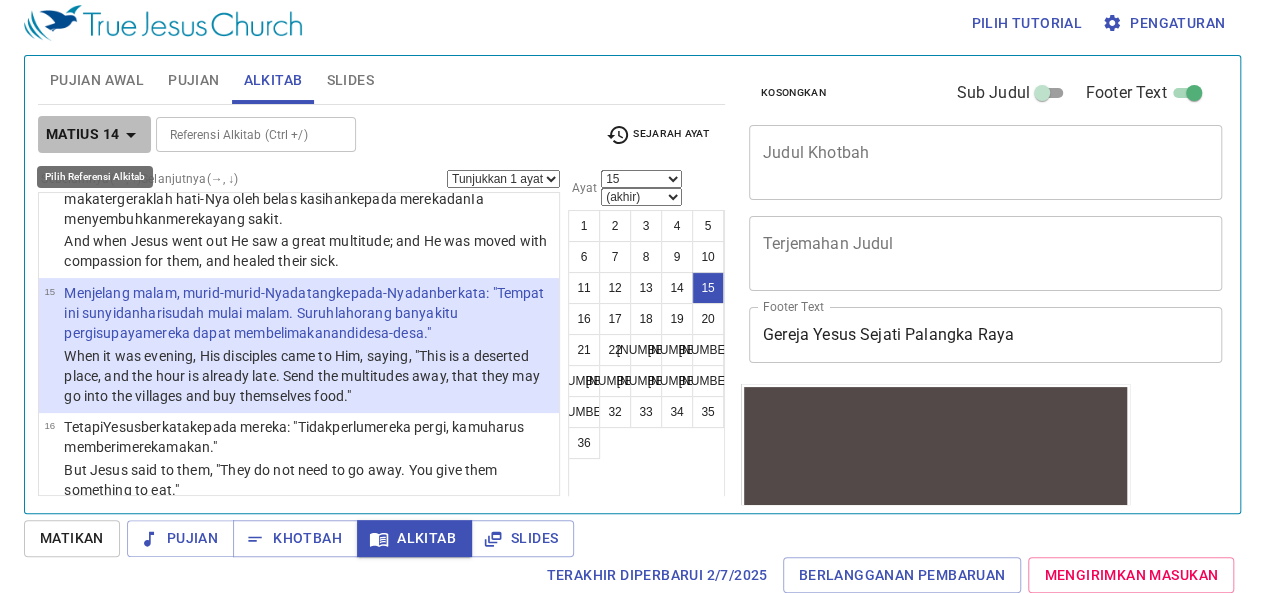 click 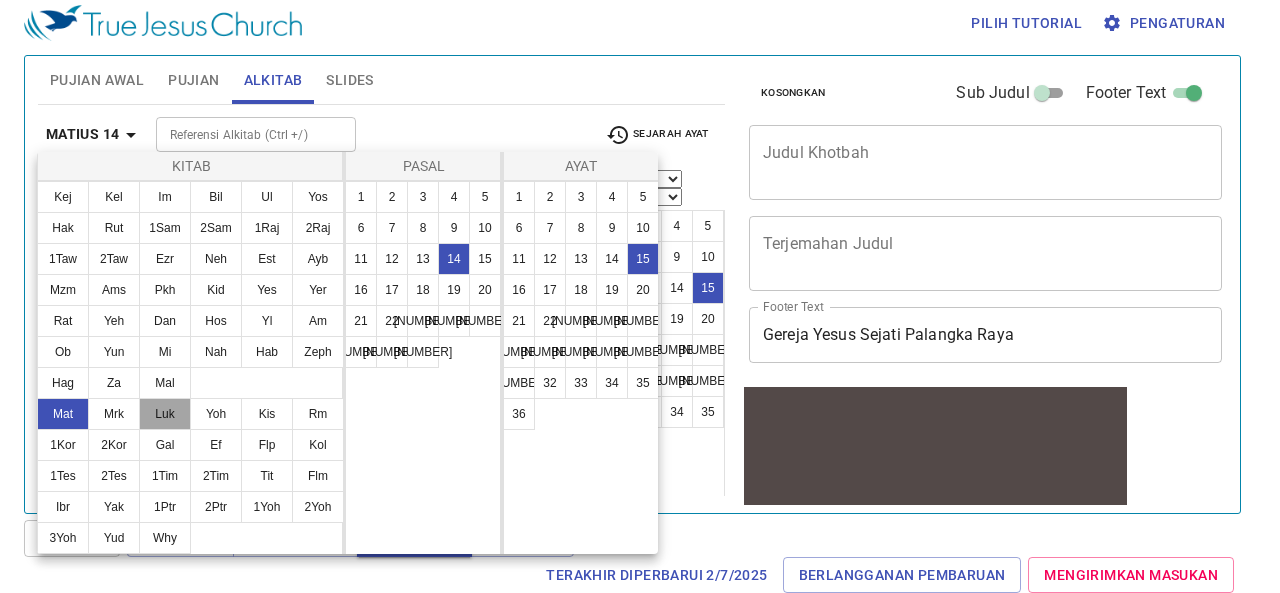click on "Luk" at bounding box center [165, 414] 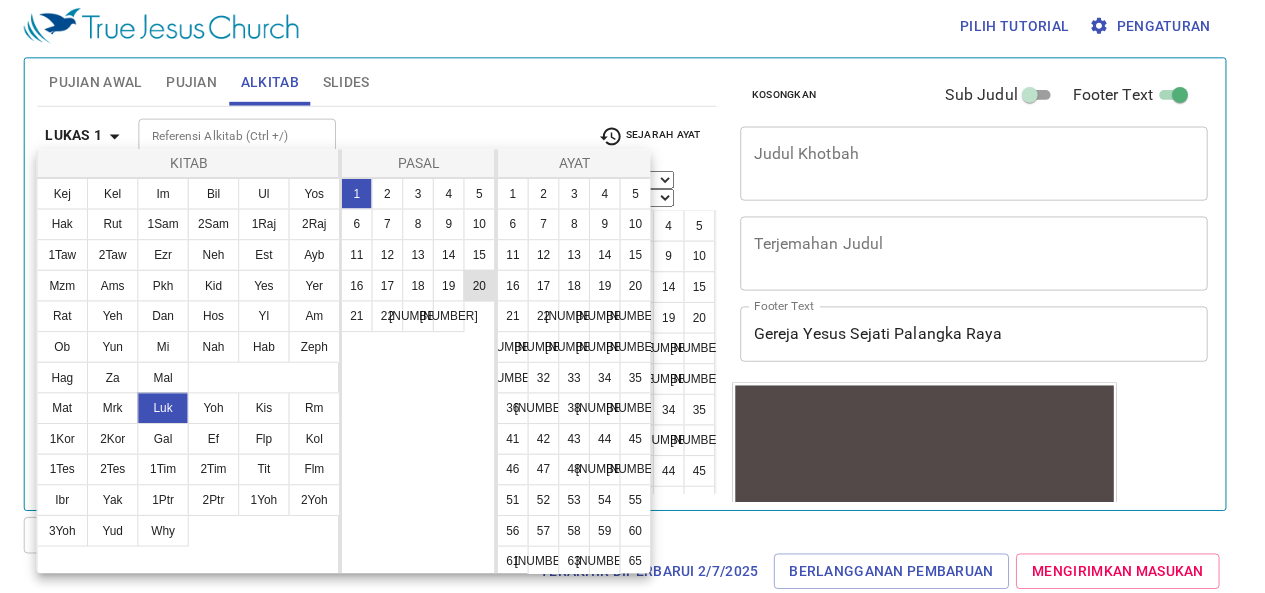 scroll, scrollTop: 0, scrollLeft: 0, axis: both 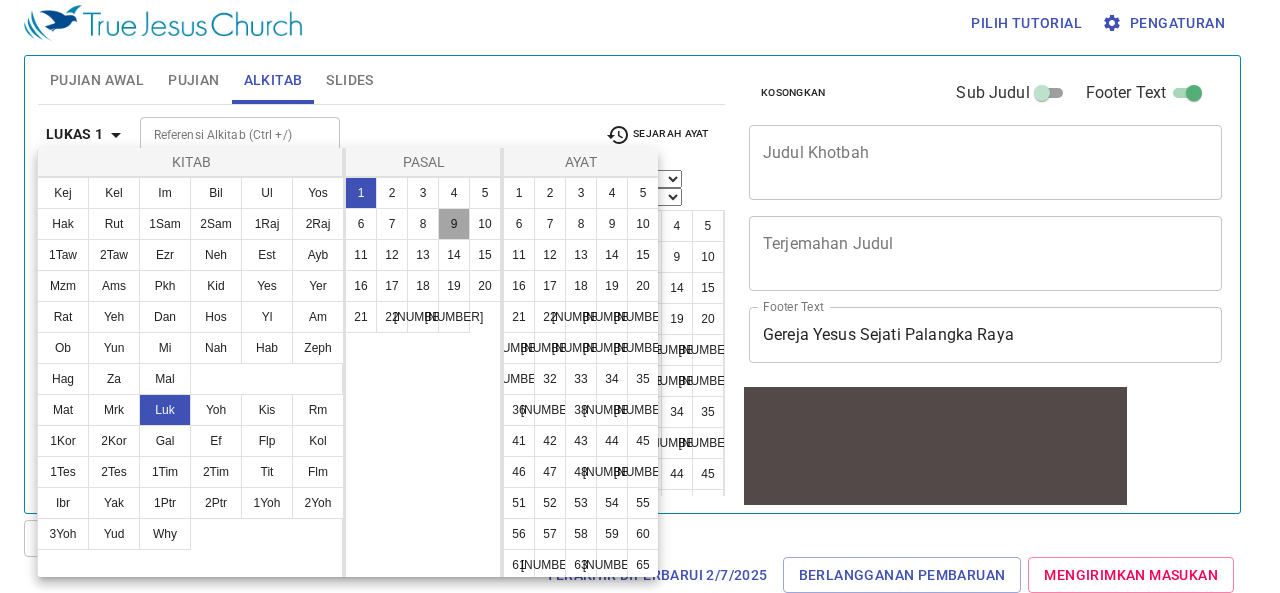 click on "9" at bounding box center (454, 224) 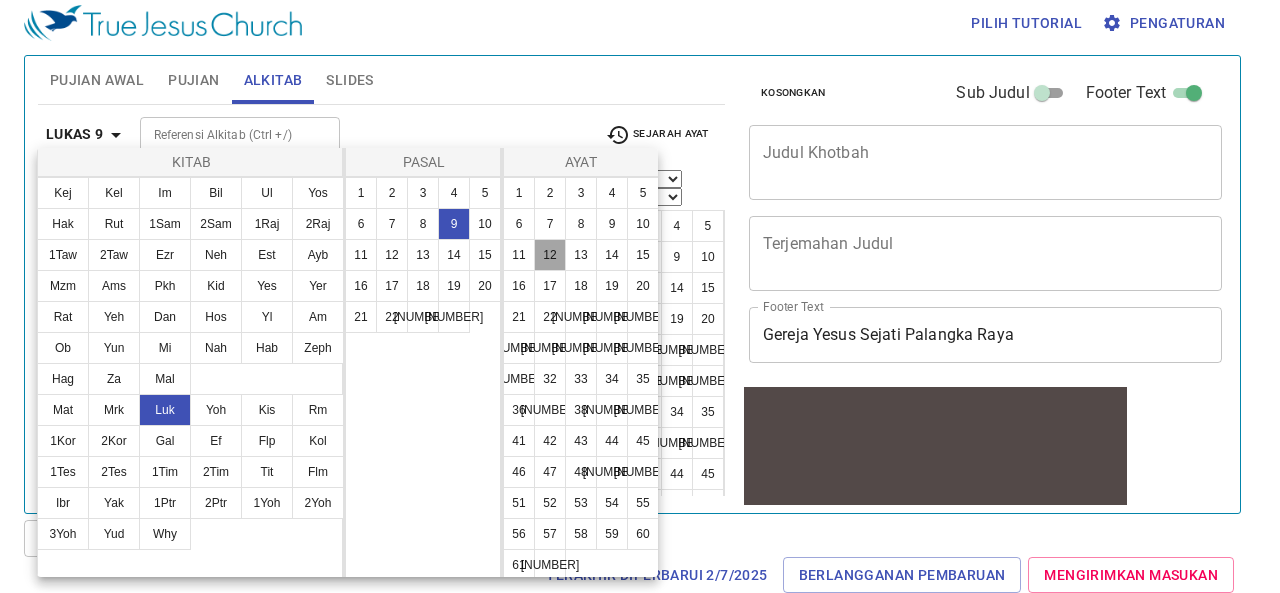 click on "12" at bounding box center (550, 255) 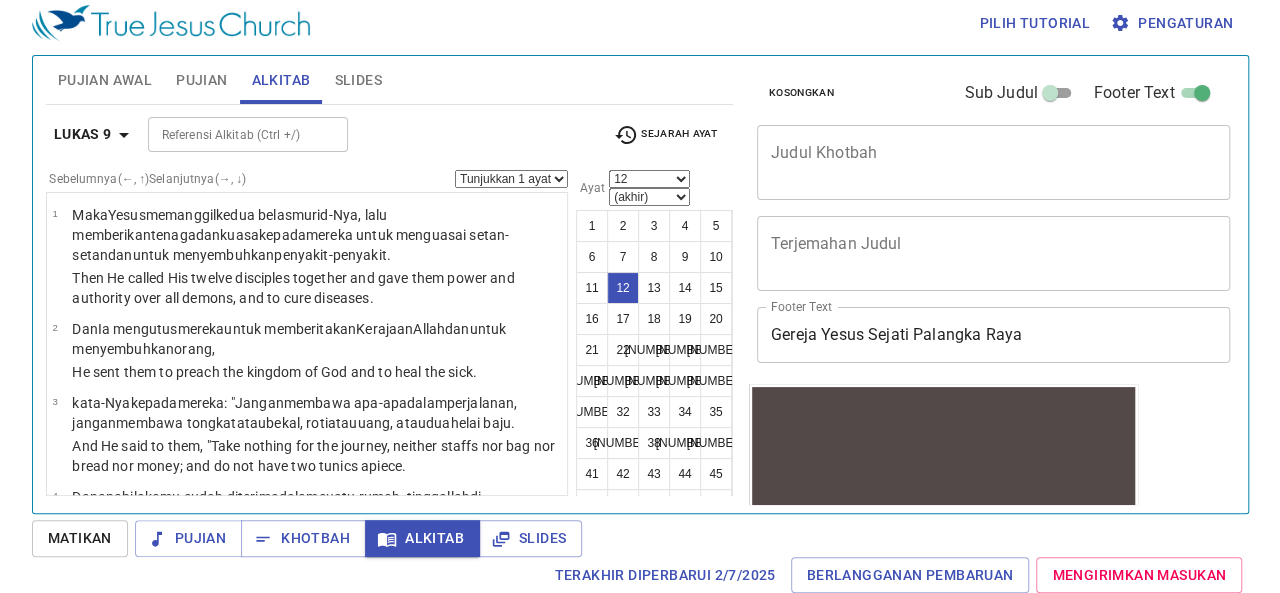 scroll, scrollTop: 1087, scrollLeft: 0, axis: vertical 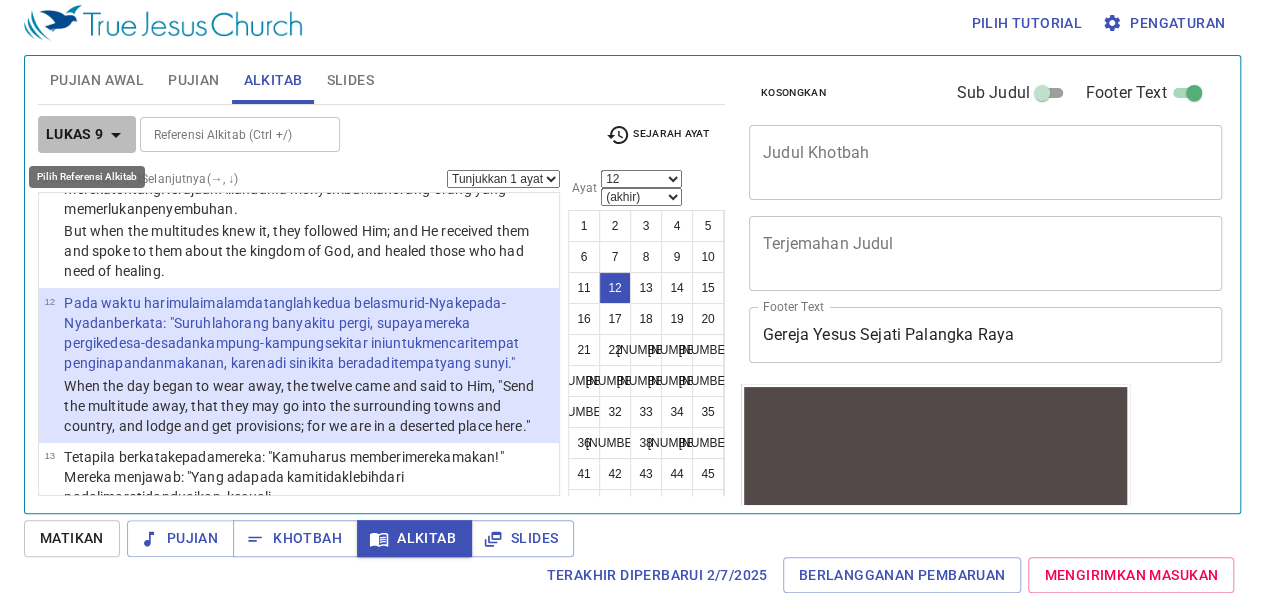 click on "Lukas 9" at bounding box center [75, 134] 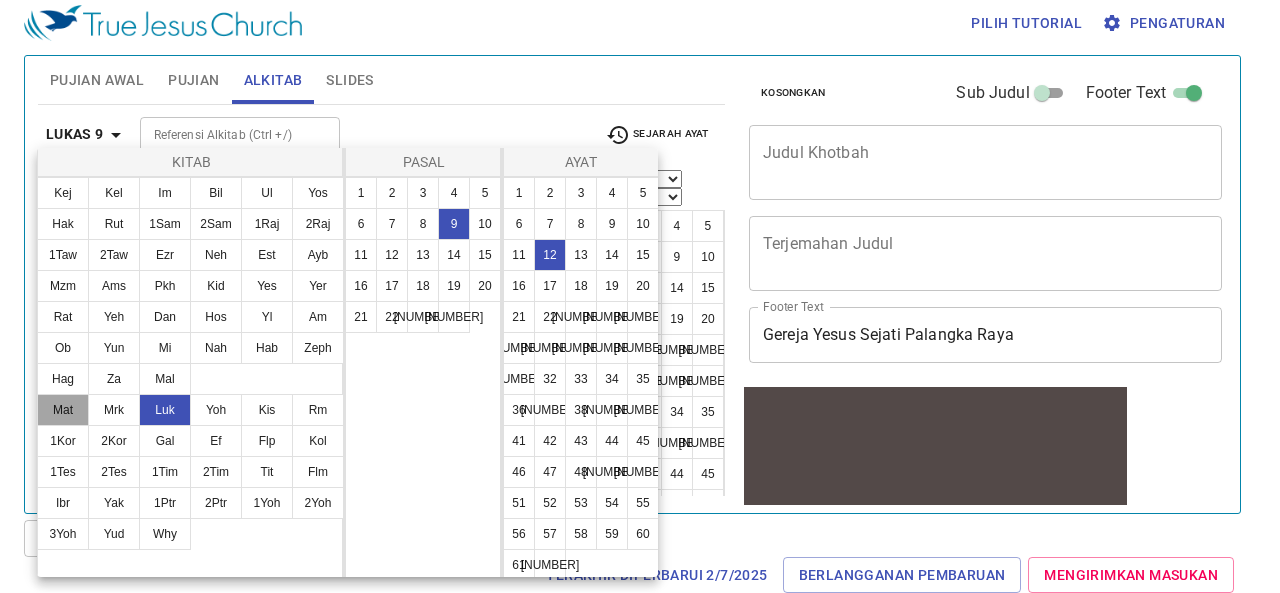 click on "Mat" at bounding box center (63, 410) 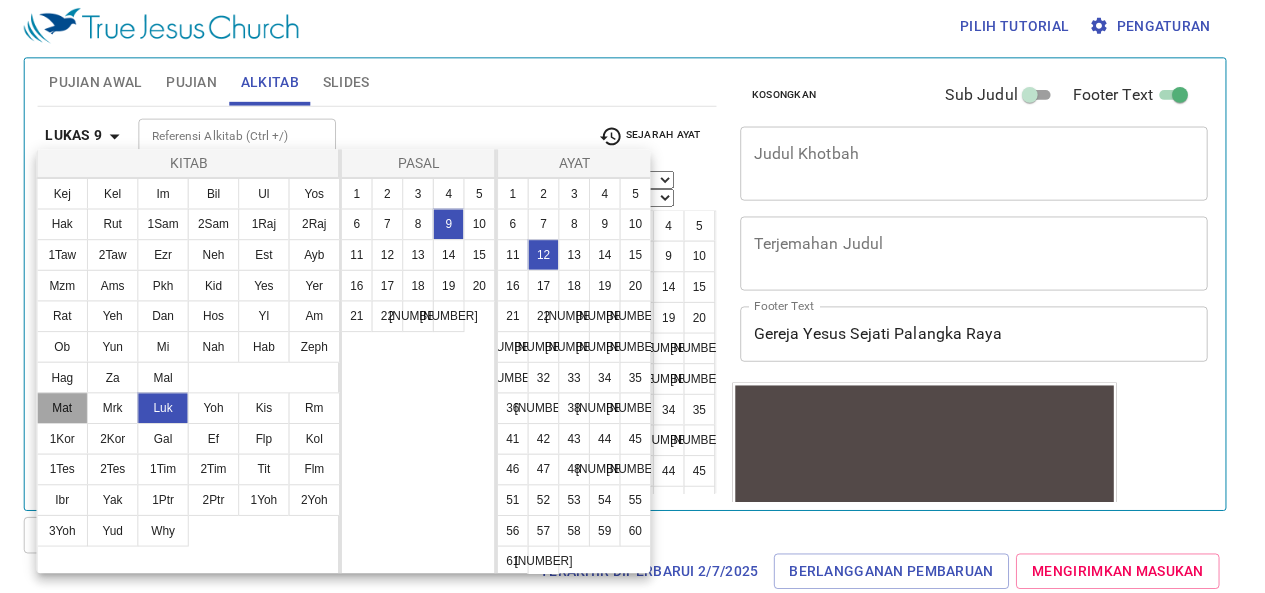 scroll, scrollTop: 0, scrollLeft: 0, axis: both 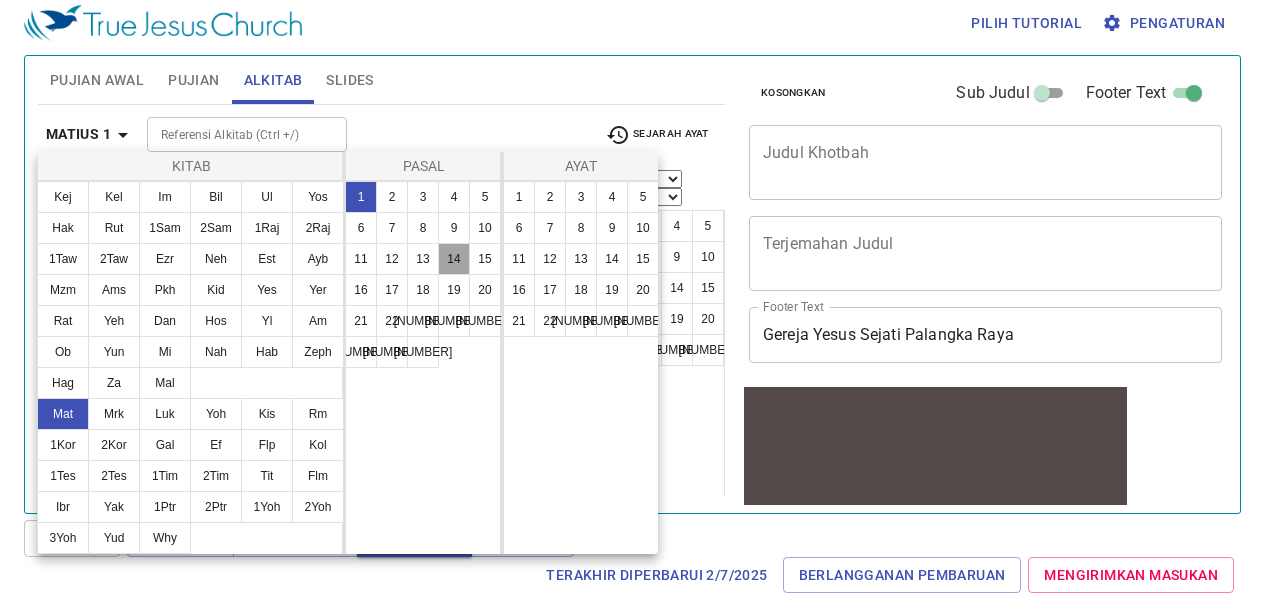 click on "14" at bounding box center [454, 259] 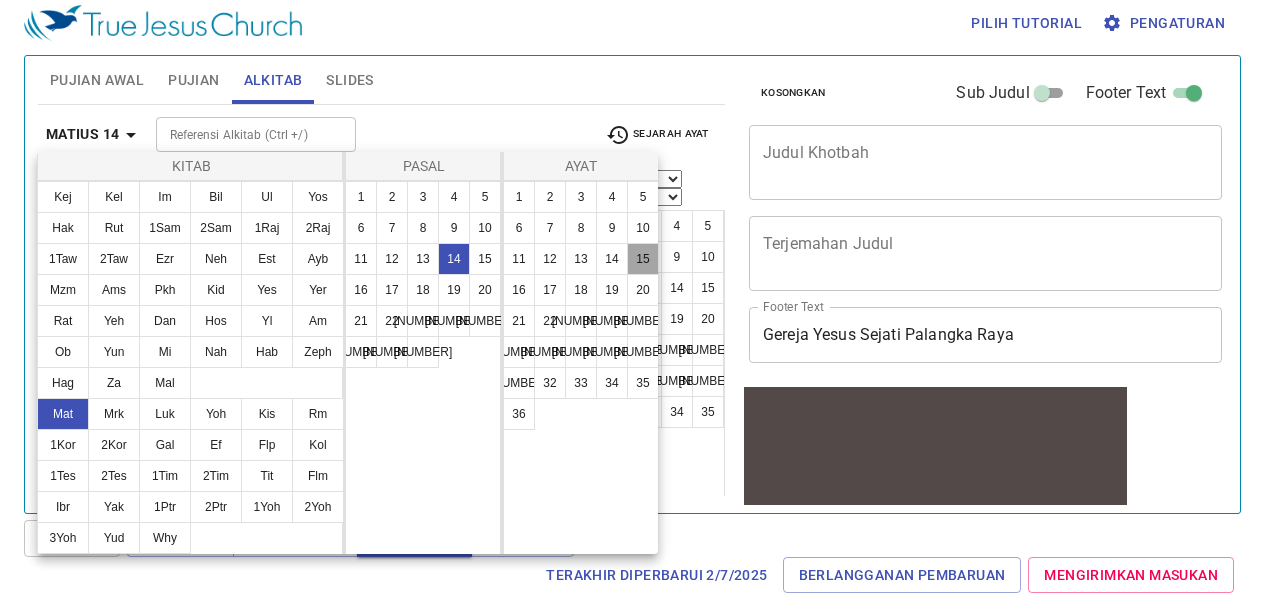 click on "15" at bounding box center [643, 259] 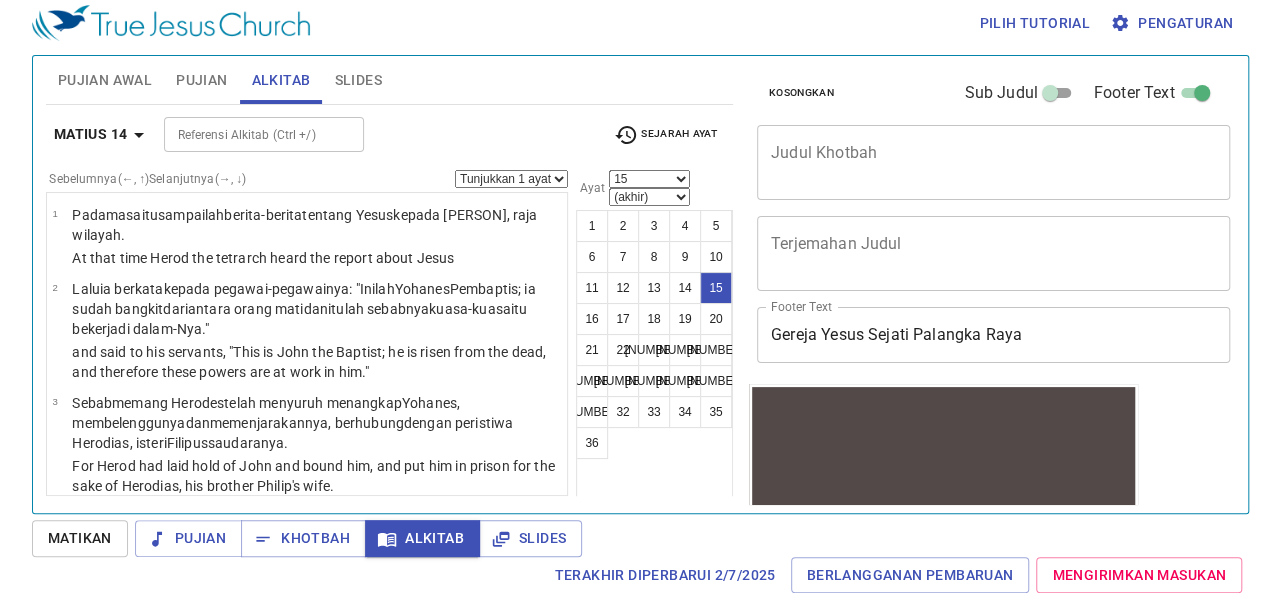 scroll, scrollTop: 1279, scrollLeft: 0, axis: vertical 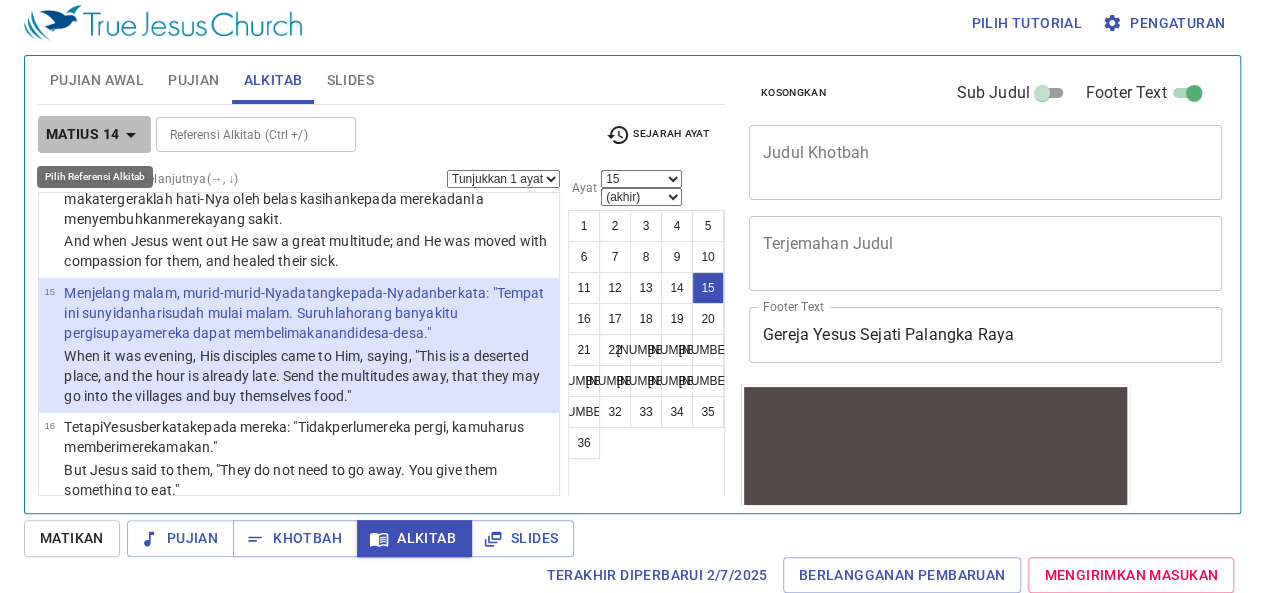 click on "Matius 14" at bounding box center (83, 134) 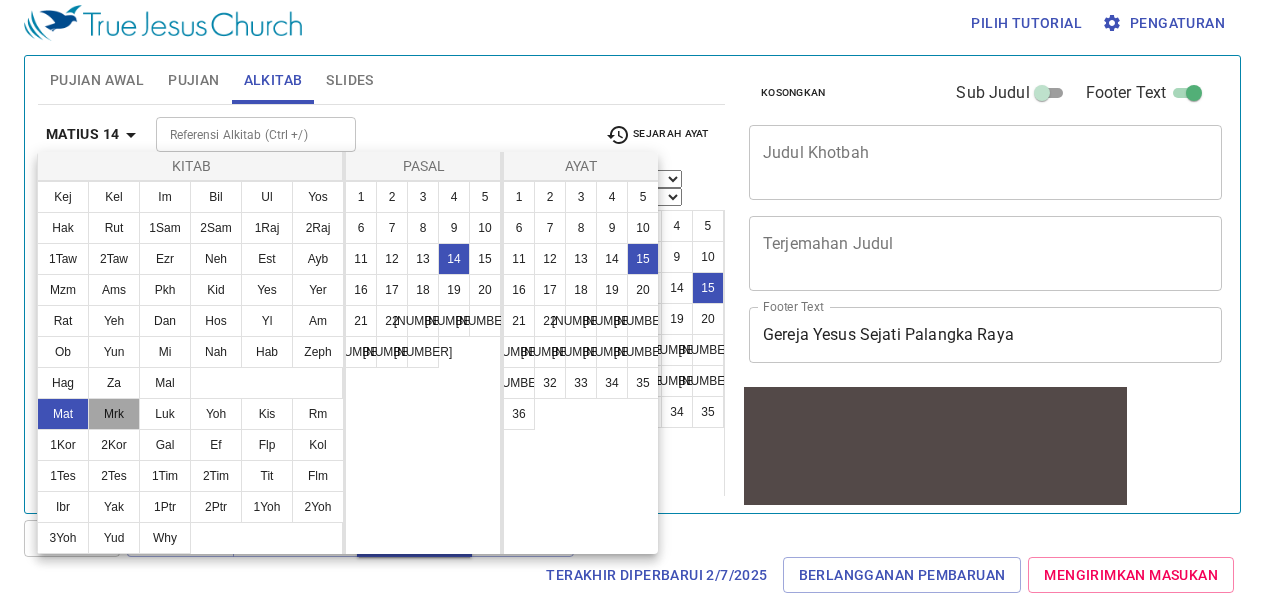 click on "Mrk" at bounding box center (114, 414) 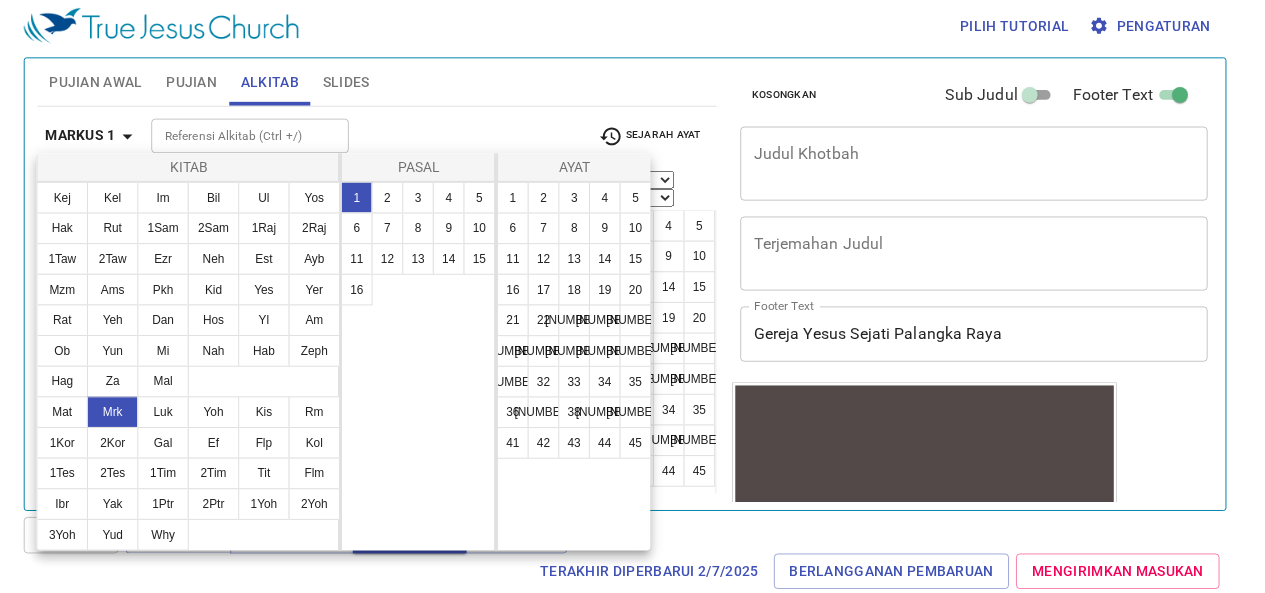 scroll, scrollTop: 0, scrollLeft: 0, axis: both 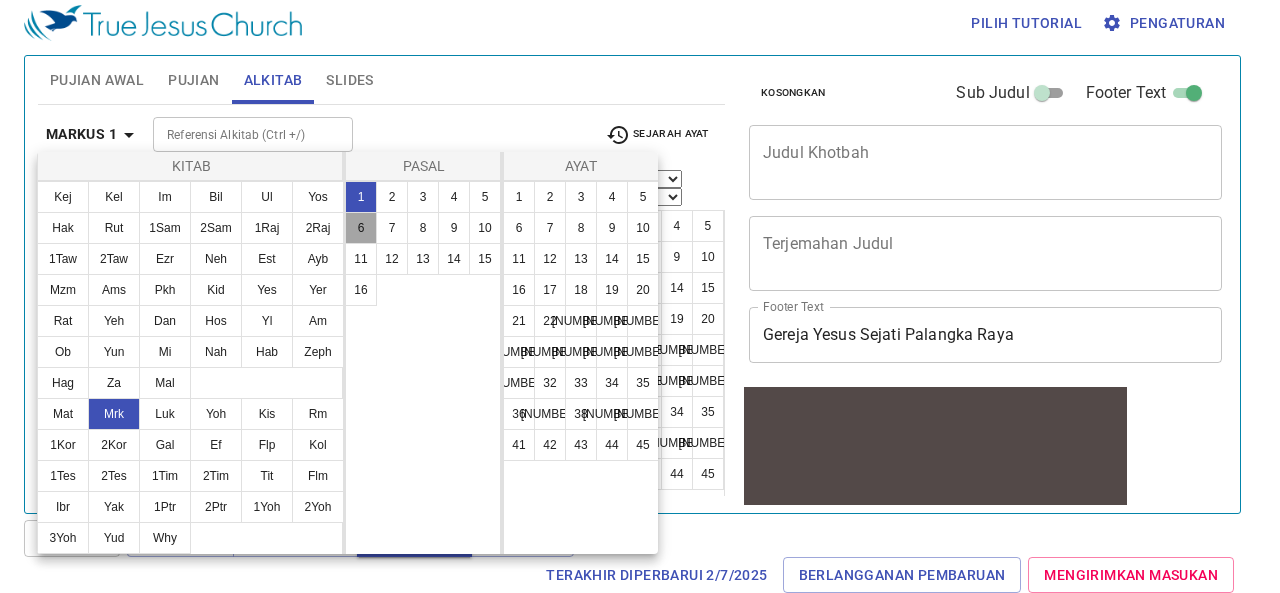 click on "6" at bounding box center (361, 228) 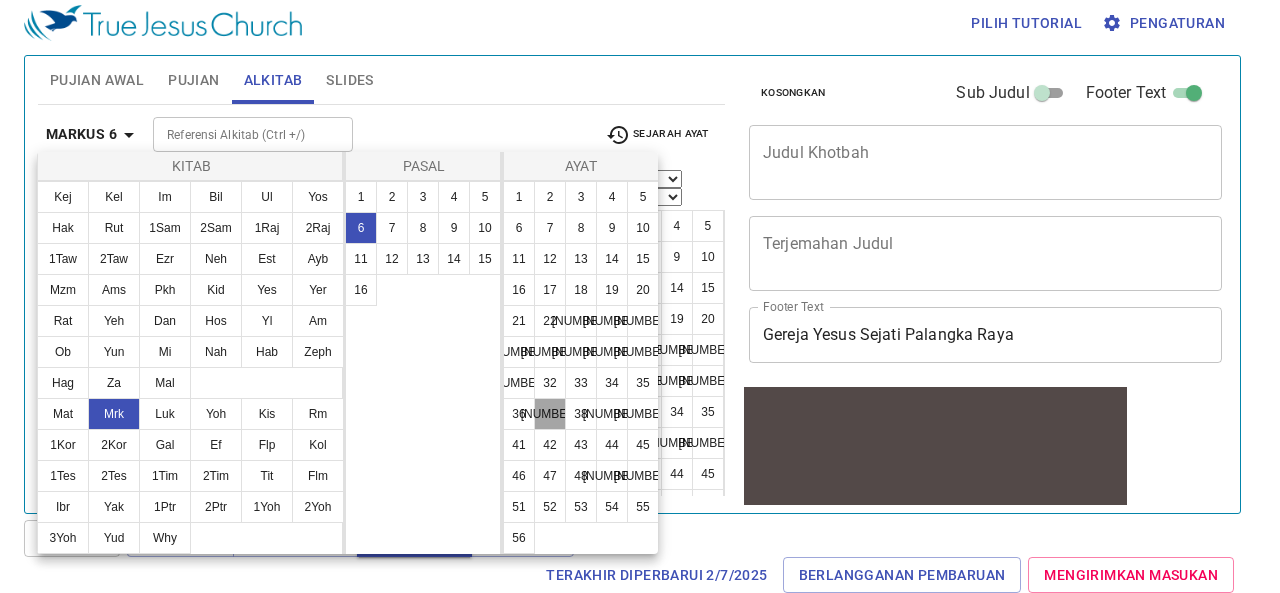 click on "[NUMBER]" at bounding box center (550, 414) 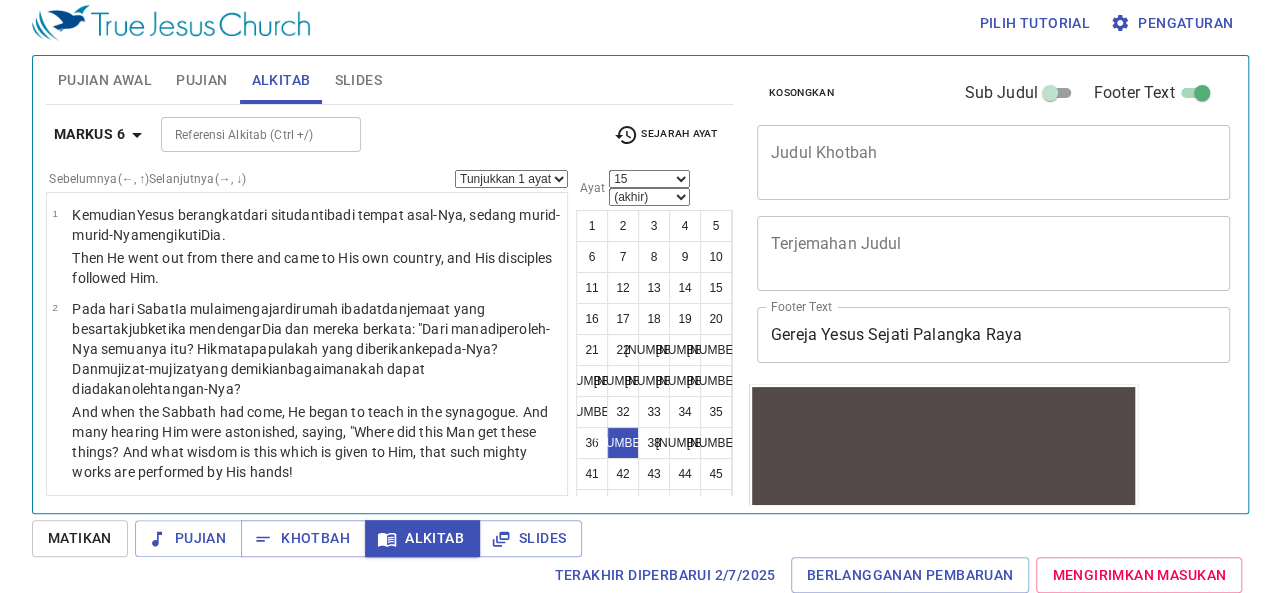 scroll, scrollTop: 3928, scrollLeft: 0, axis: vertical 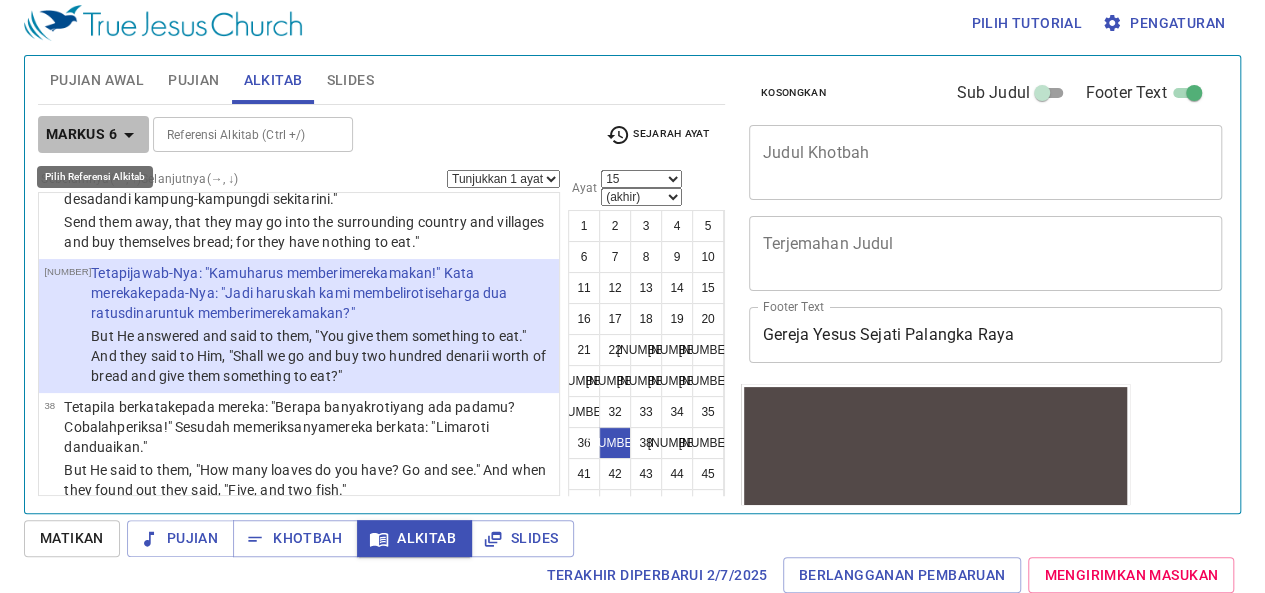 click on "Markus 6" at bounding box center (81, 134) 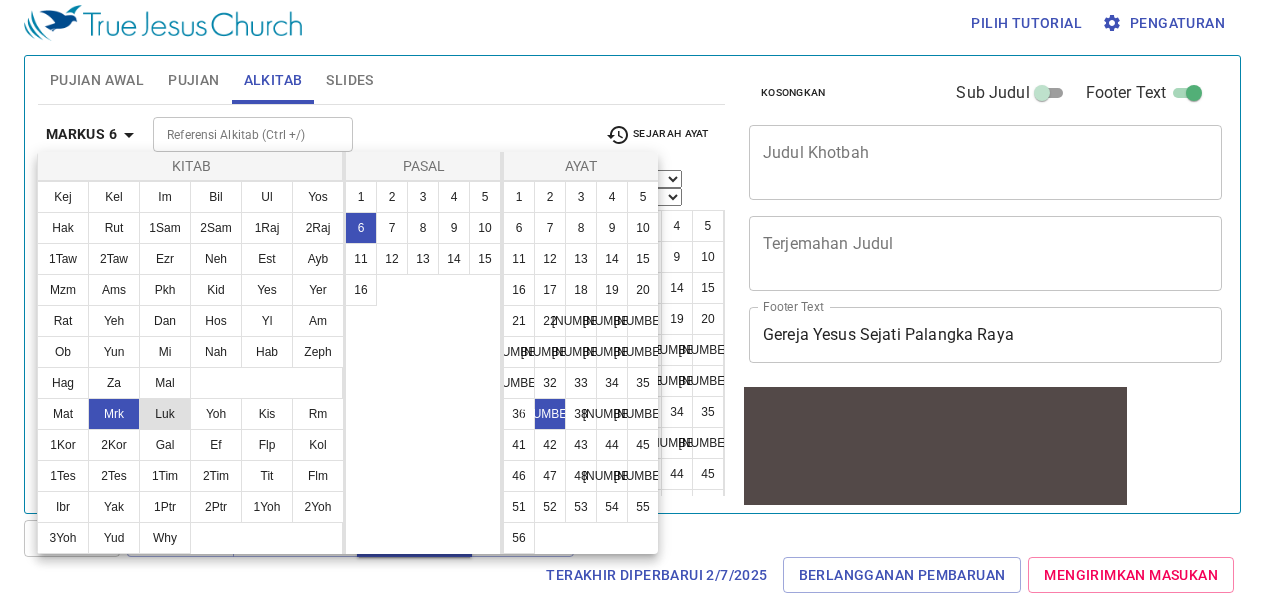 drag, startPoint x: 169, startPoint y: 396, endPoint x: 174, endPoint y: 412, distance: 16.763054 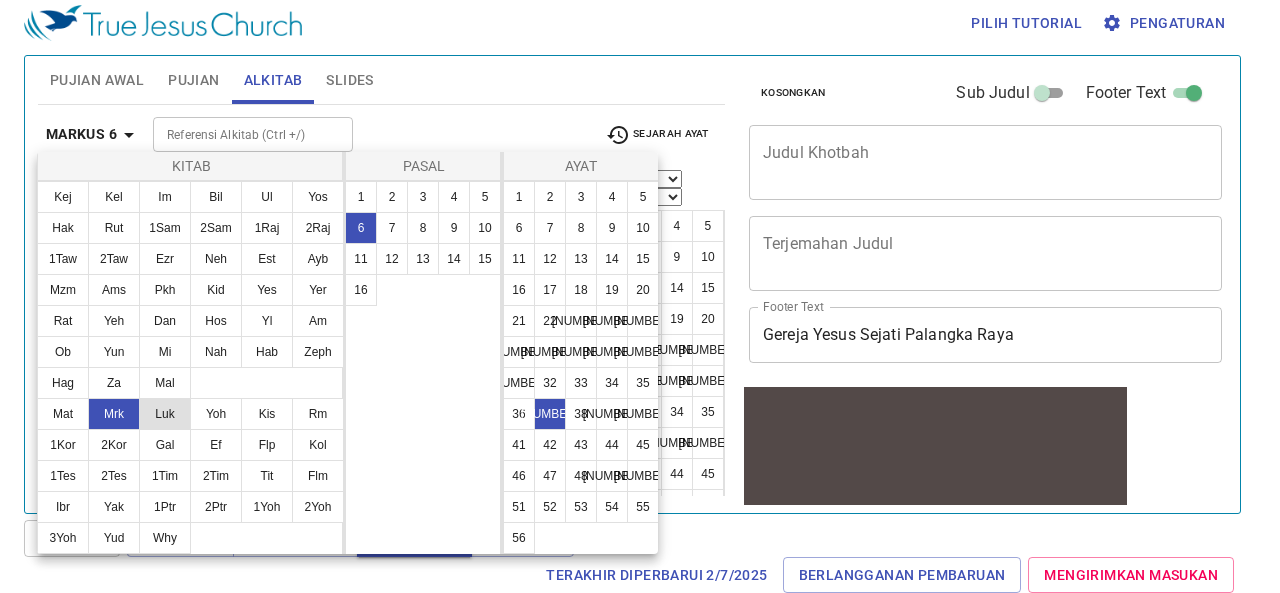 click on "Kej Kel Im Bil Ul Yos Hak Rut 1Sam 2Sam 1Raj 2Raj 1Taw 2Taw Ezr Neh Est Ayb Mzm Ams Pkh Kid Yes Yer Rat Yeh Dan Hos Yl Am Ob Yun Mi Nah Hab Zeph Hag Za Mal Mat Mrk Luk Yoh Kis Rm 1Kor 2Kor Gal Ef Flp Kol 1Tes 2Tes 1Tim 2Tim Tit Flm Ibr Yak 1Ptr 2Ptr 1Yoh 2Yoh 3Yoh Yud Why" at bounding box center [191, 367] 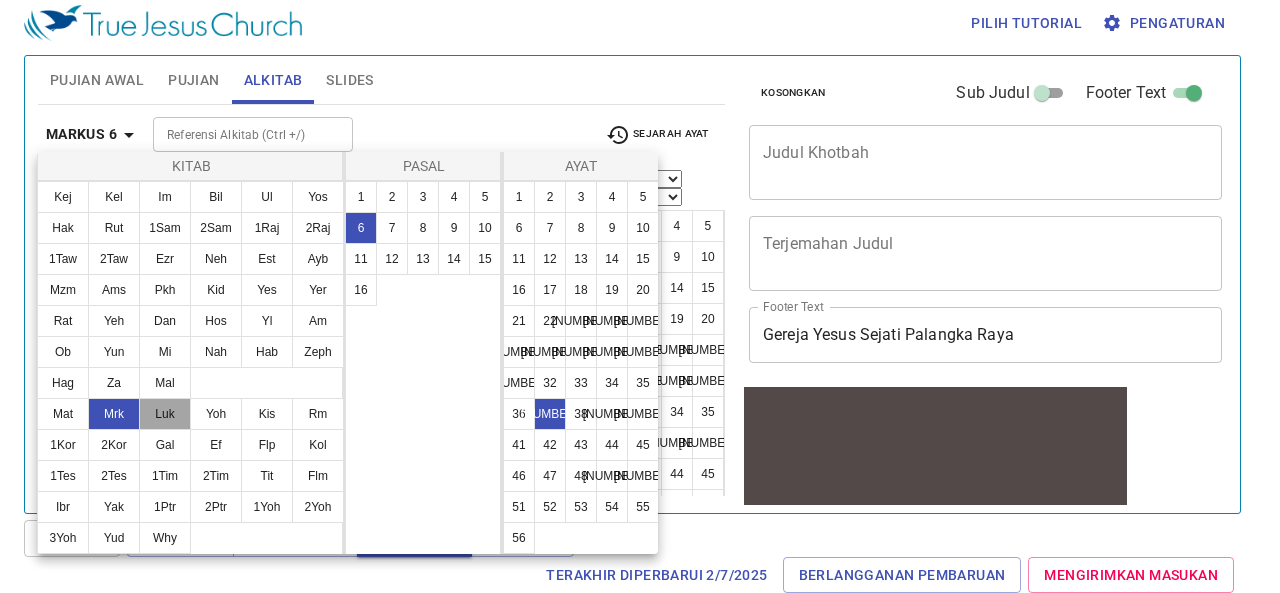 click on "Luk" at bounding box center (165, 414) 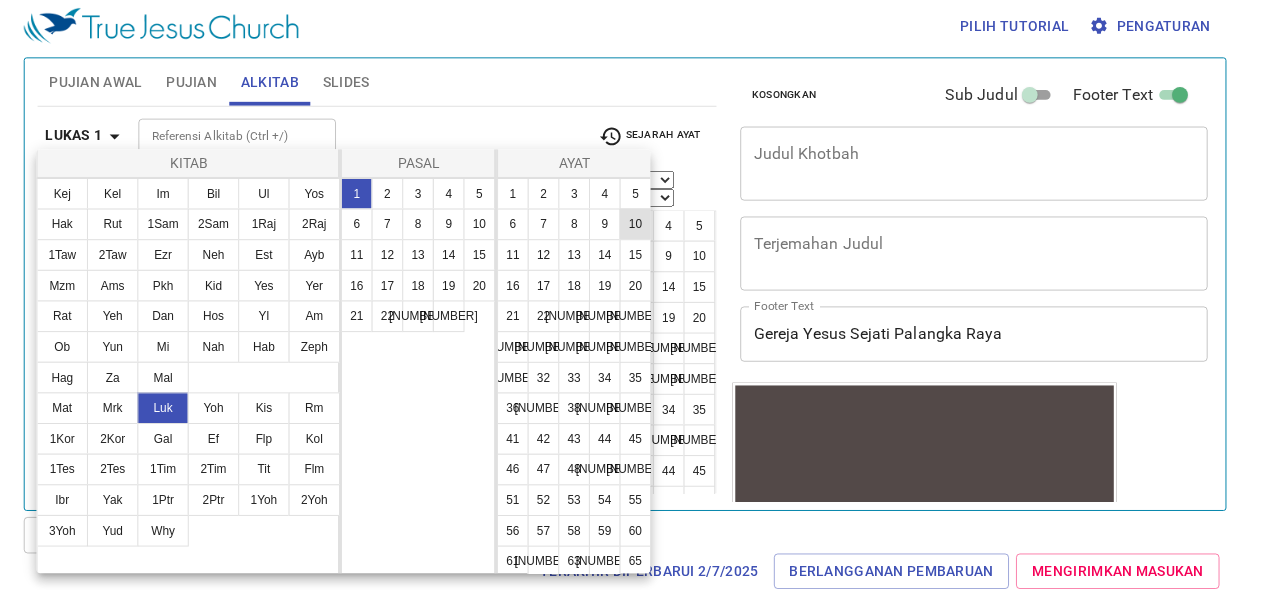 scroll, scrollTop: 0, scrollLeft: 0, axis: both 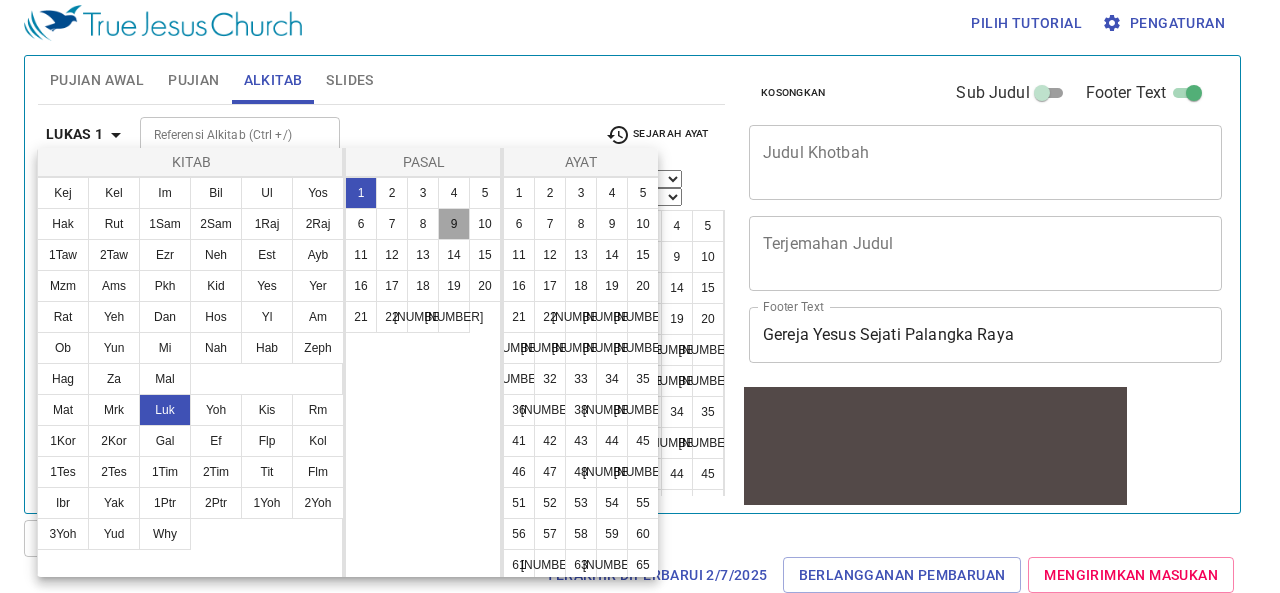 click on "9" at bounding box center [454, 224] 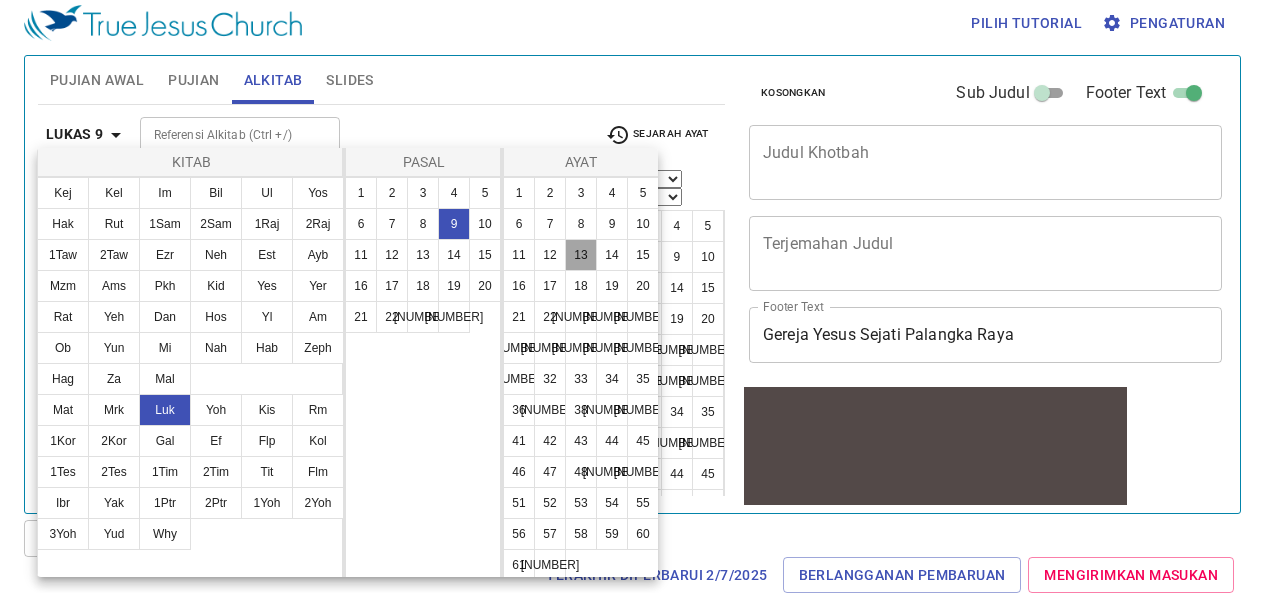 click on "13" at bounding box center (581, 255) 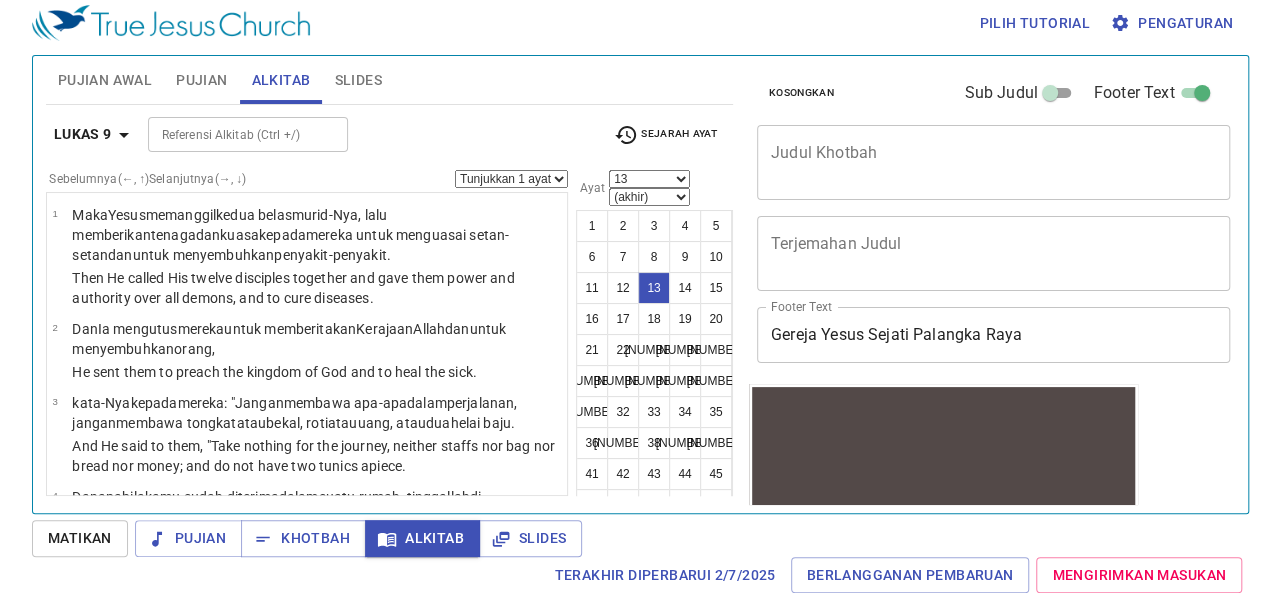 scroll, scrollTop: 1241, scrollLeft: 0, axis: vertical 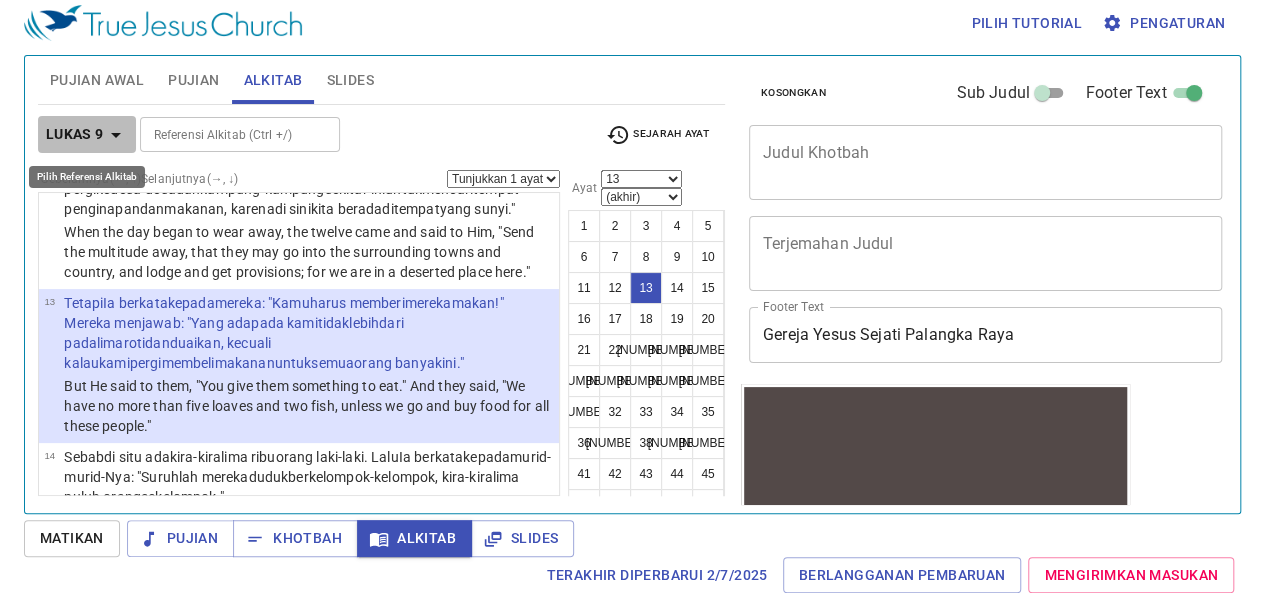 click on "Lukas 9" at bounding box center (75, 134) 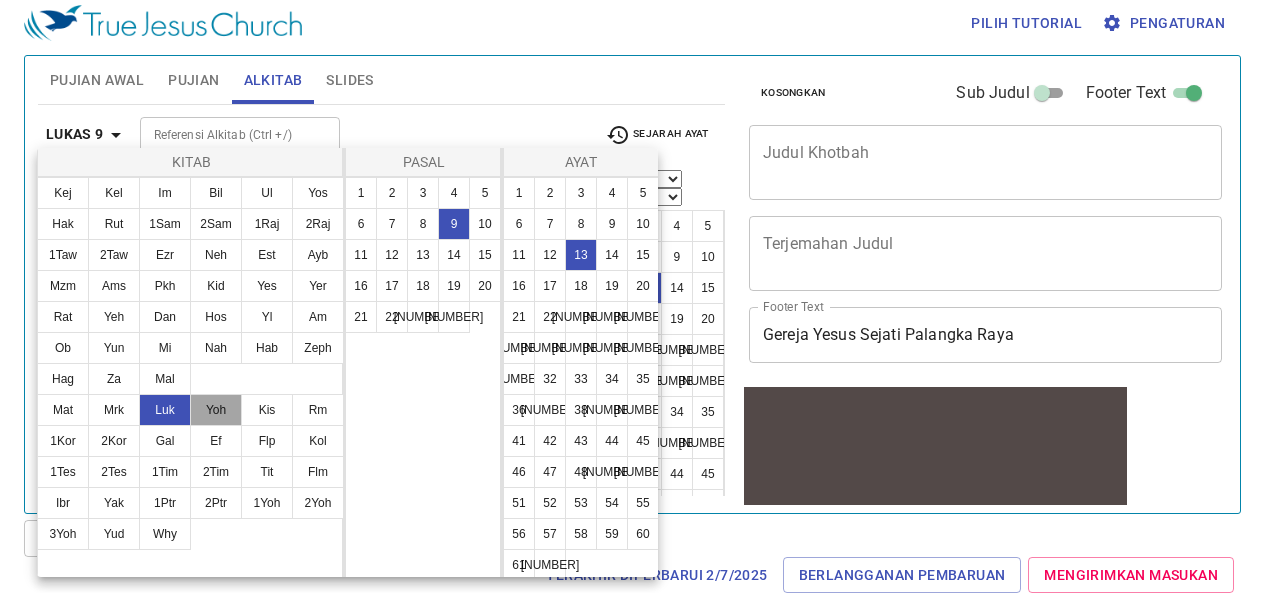 click on "Yoh" at bounding box center [216, 410] 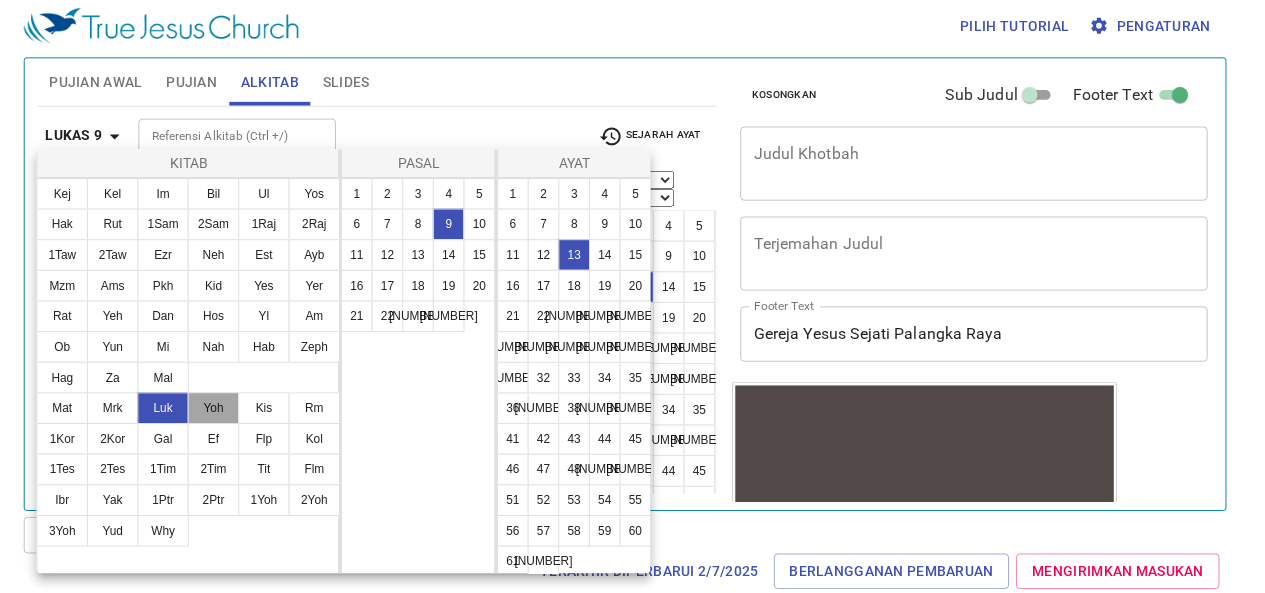 scroll, scrollTop: 0, scrollLeft: 0, axis: both 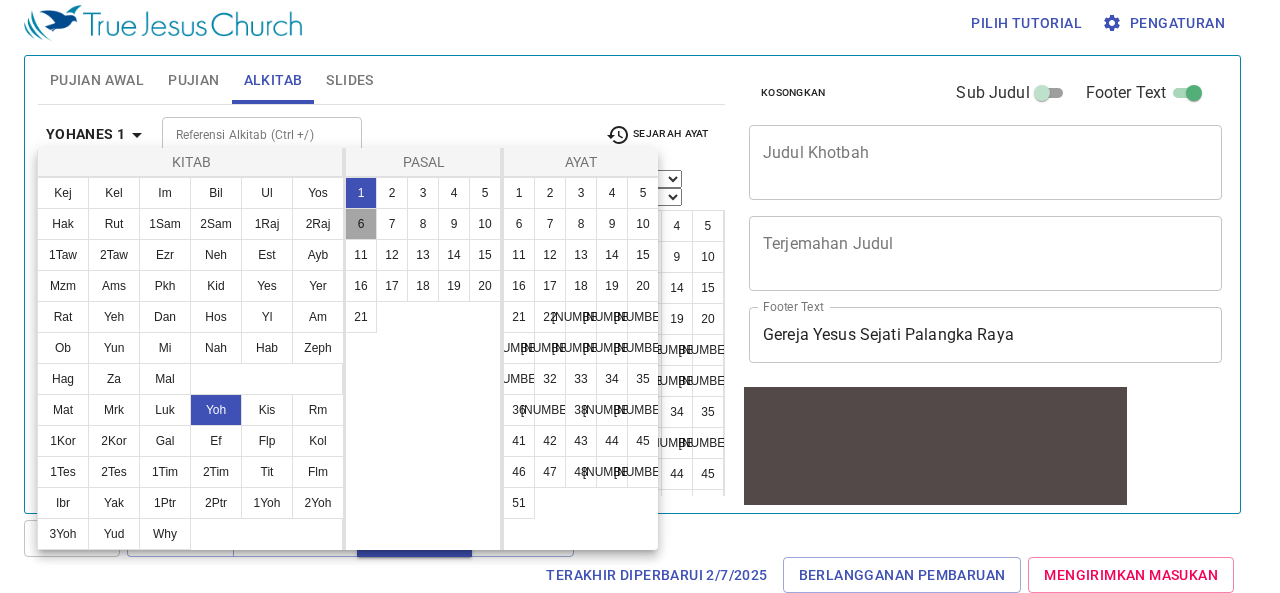 click on "6" at bounding box center (361, 224) 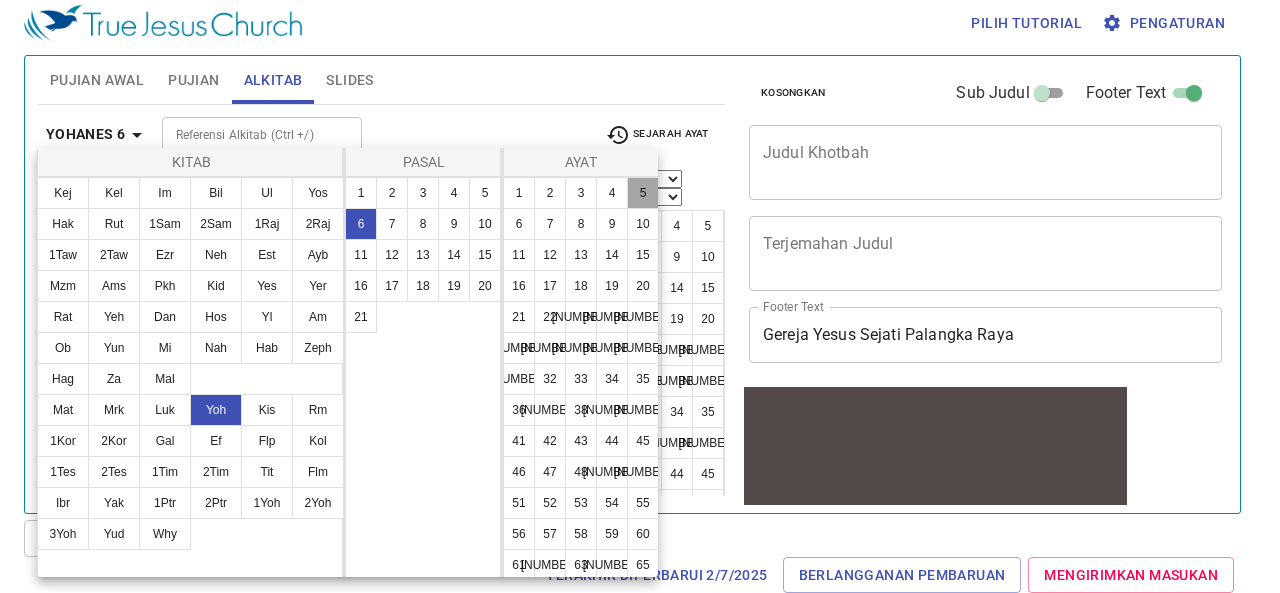 click on "5" at bounding box center (643, 193) 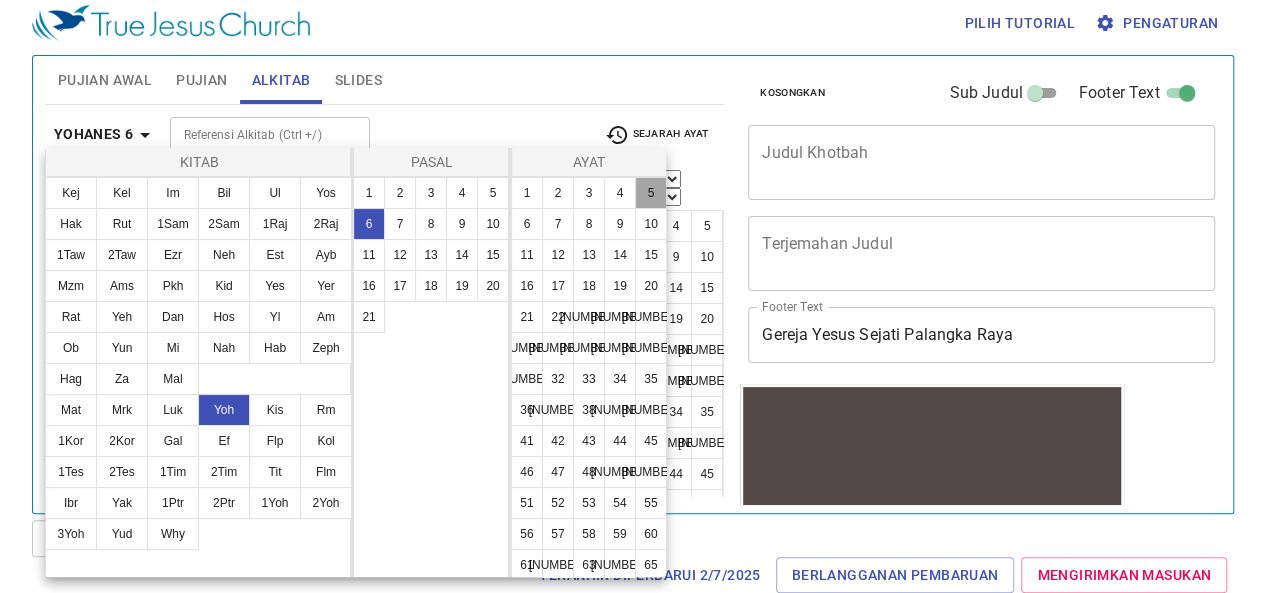 scroll, scrollTop: 249, scrollLeft: 0, axis: vertical 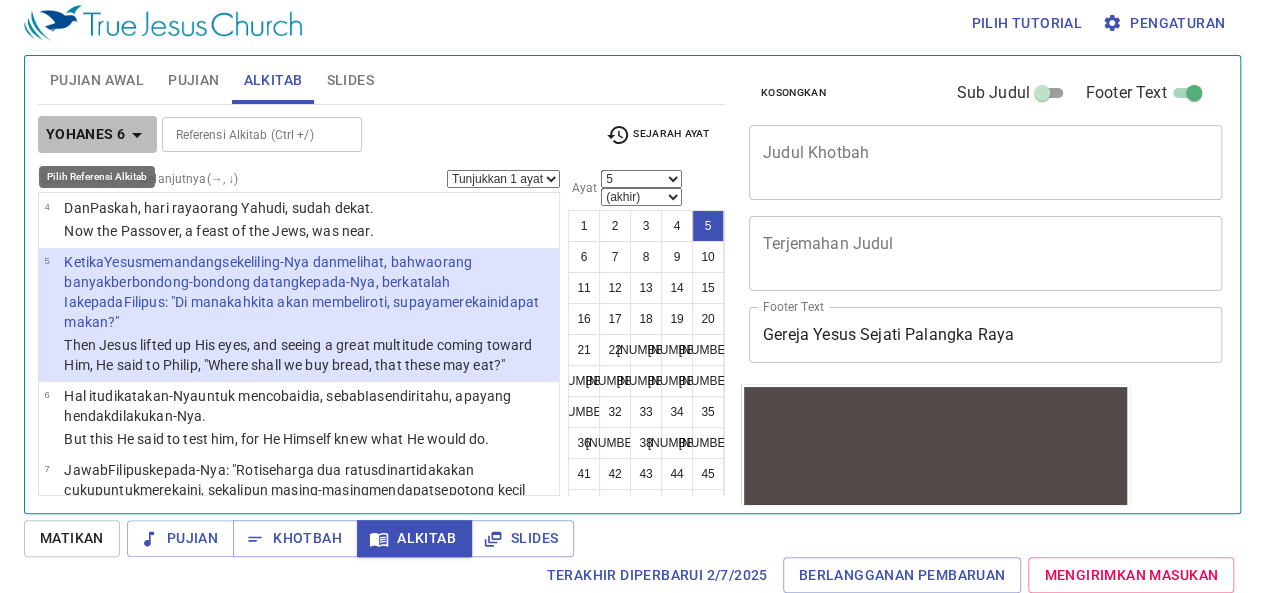 click on "Yohanes 6" at bounding box center [86, 134] 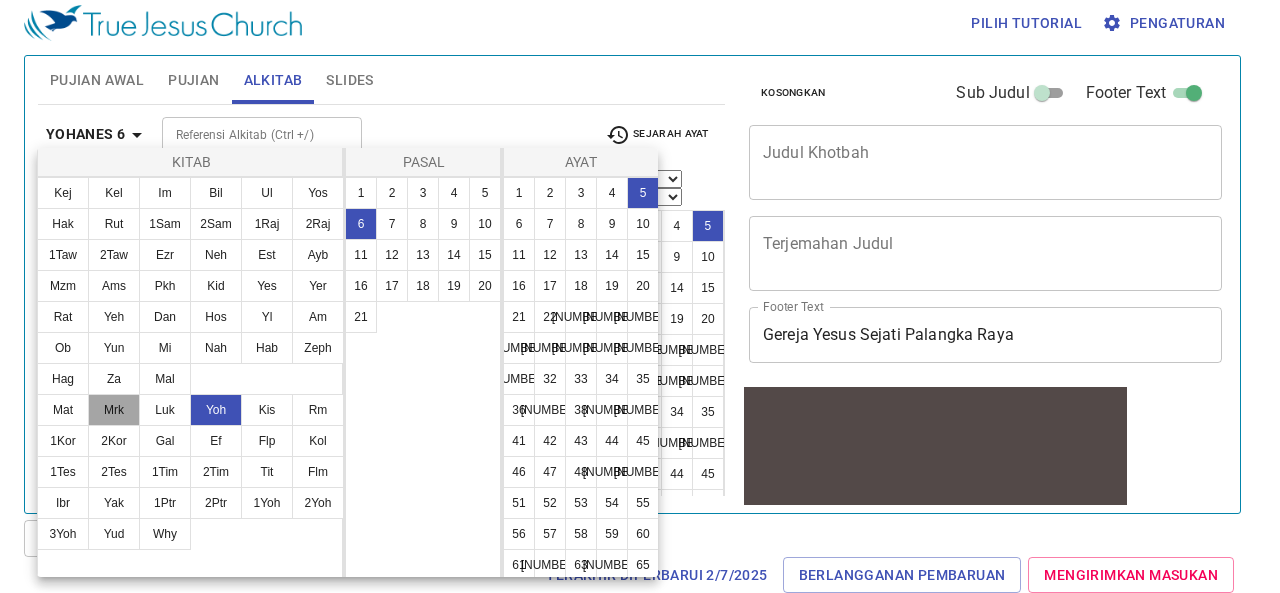 click on "Mrk" at bounding box center [114, 410] 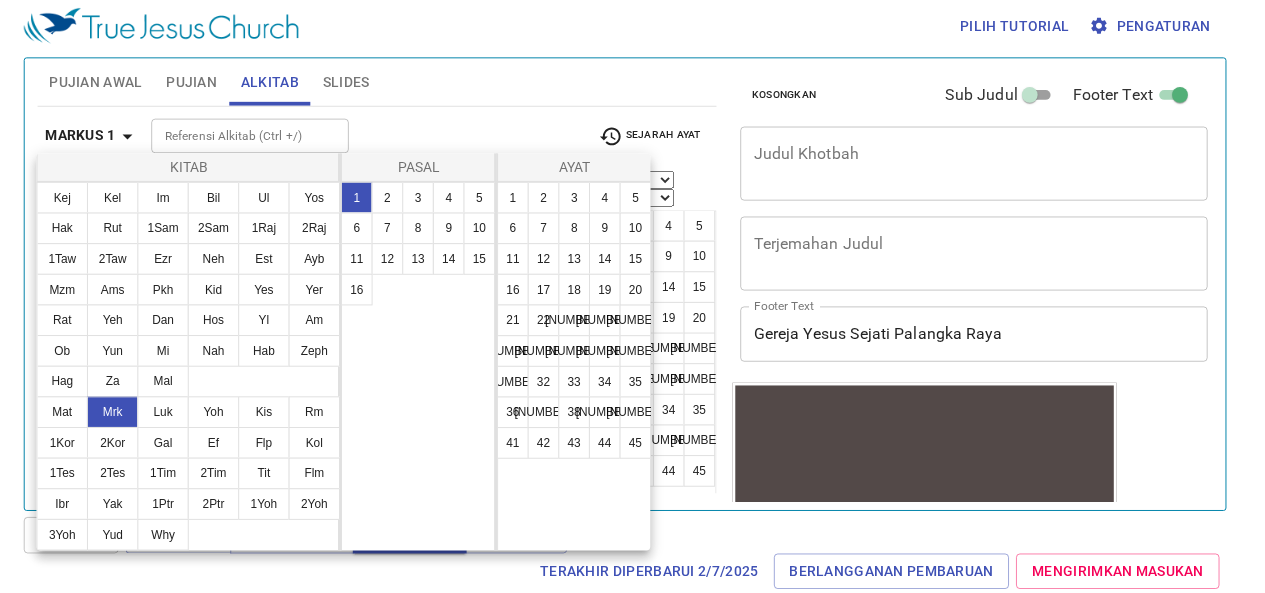 scroll, scrollTop: 0, scrollLeft: 0, axis: both 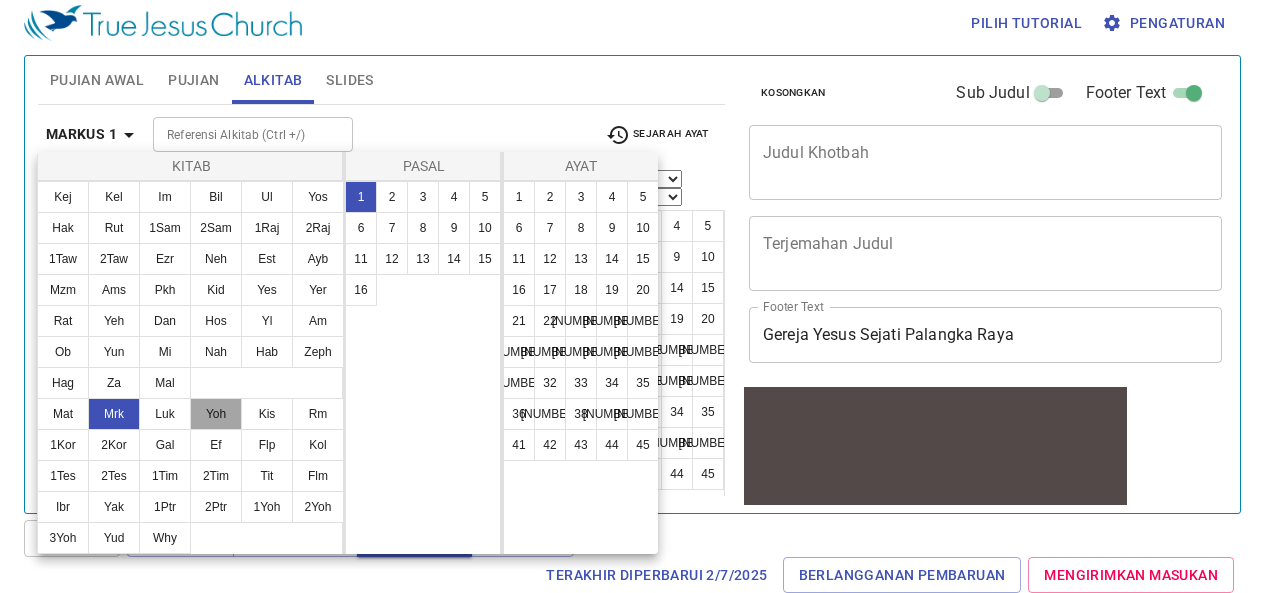 click on "Yoh" at bounding box center (216, 414) 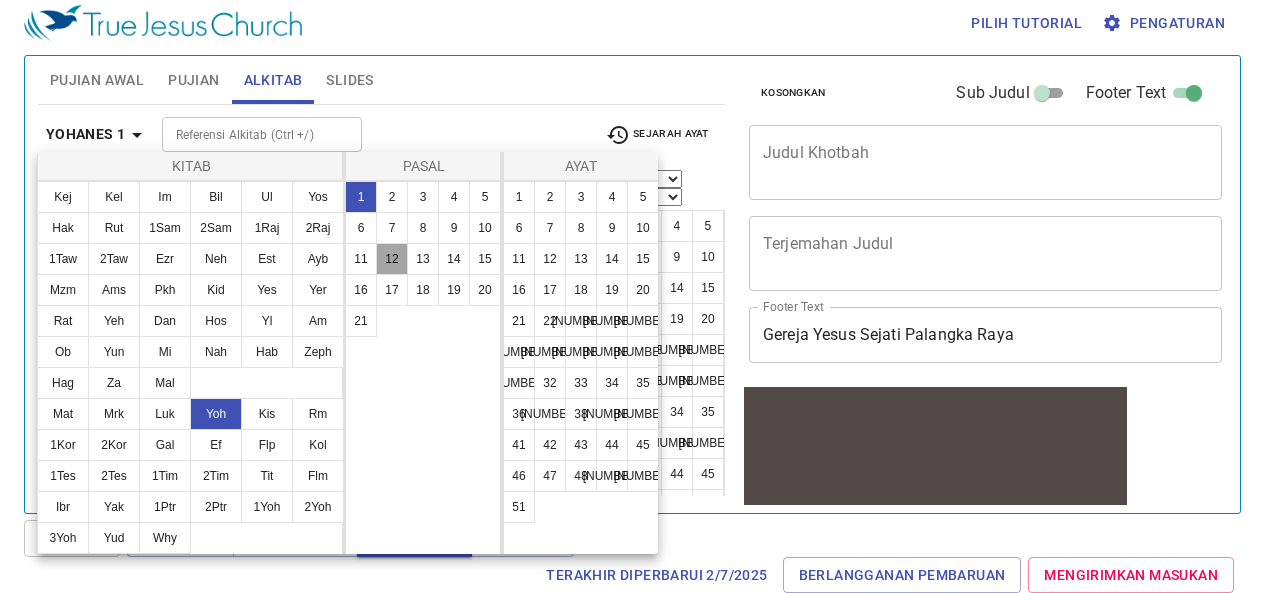 click on "12" at bounding box center [392, 259] 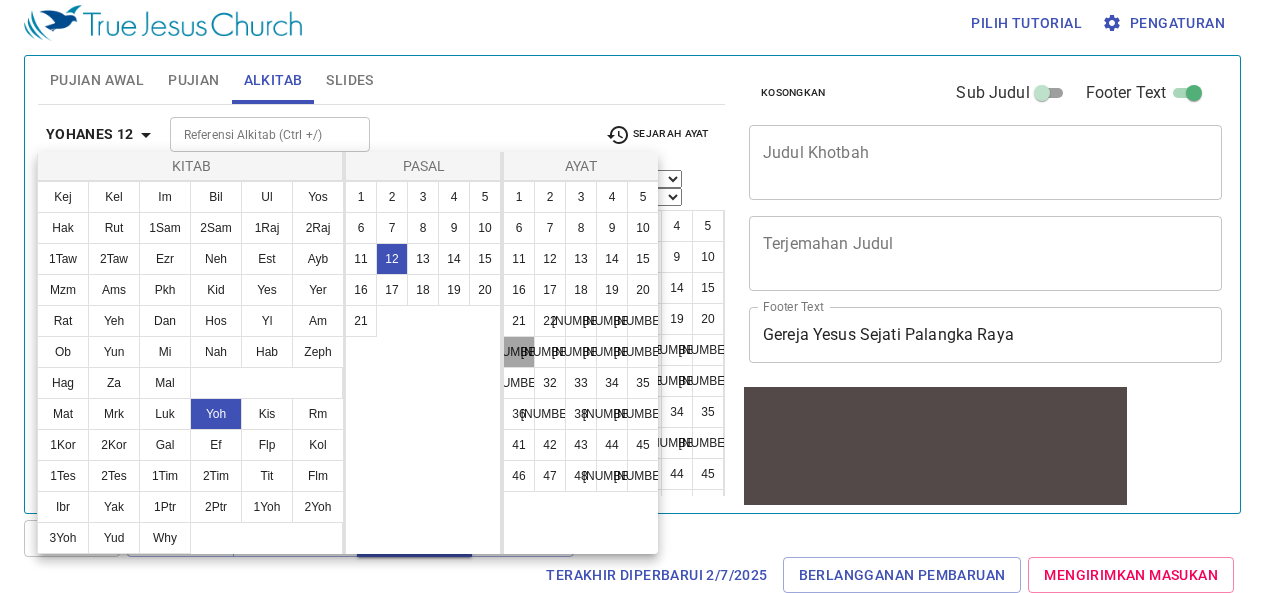 click on "[NUMBER]" at bounding box center [519, 352] 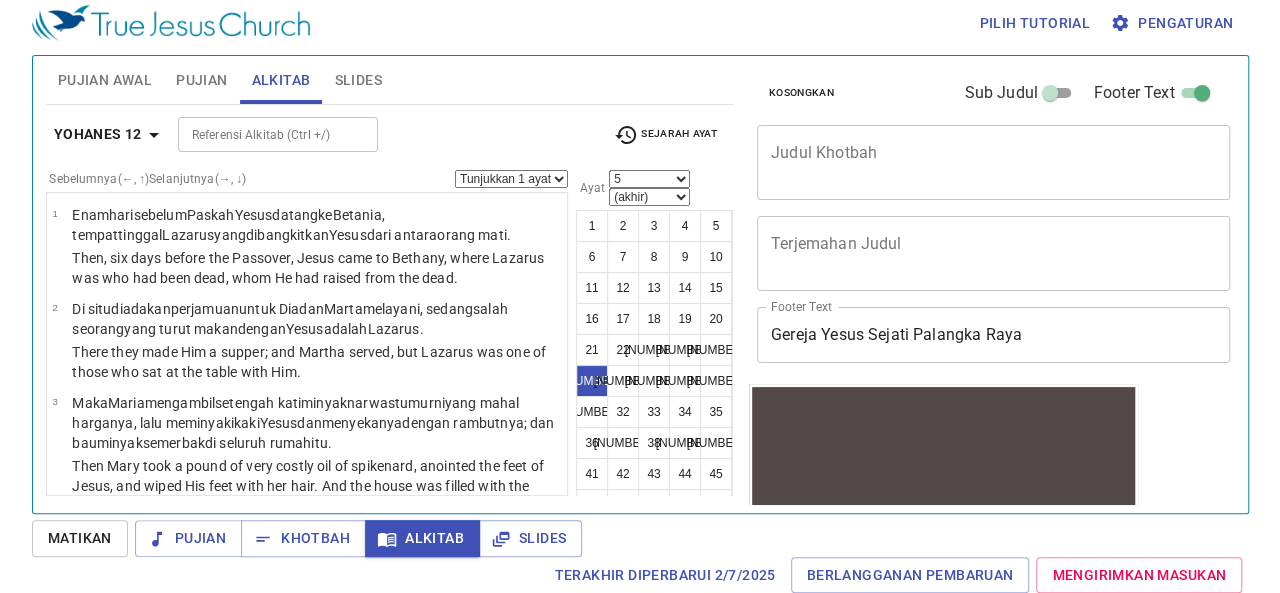 scroll, scrollTop: 2404, scrollLeft: 0, axis: vertical 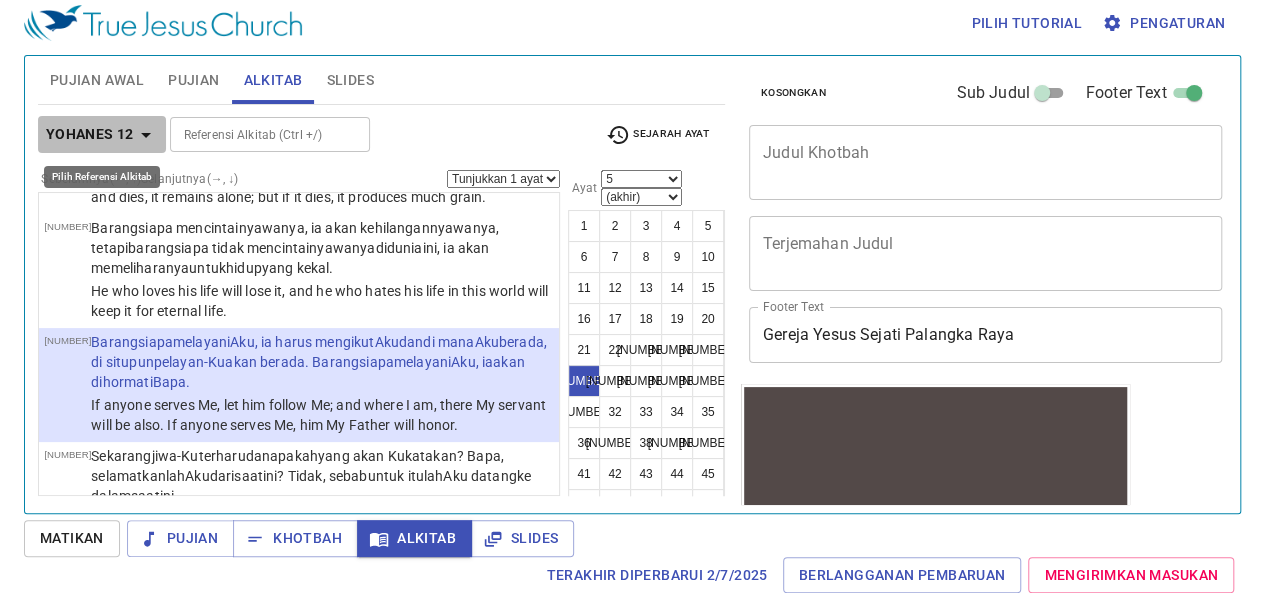 click on "Yohanes 12" at bounding box center (90, 134) 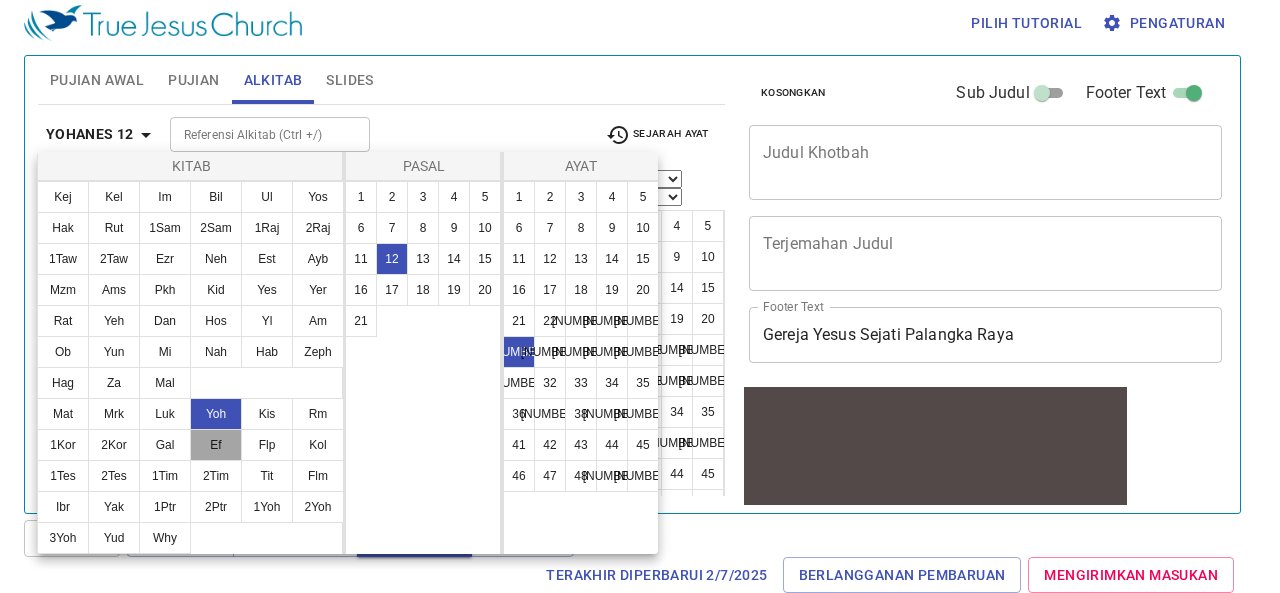 click on "Ef" at bounding box center [216, 445] 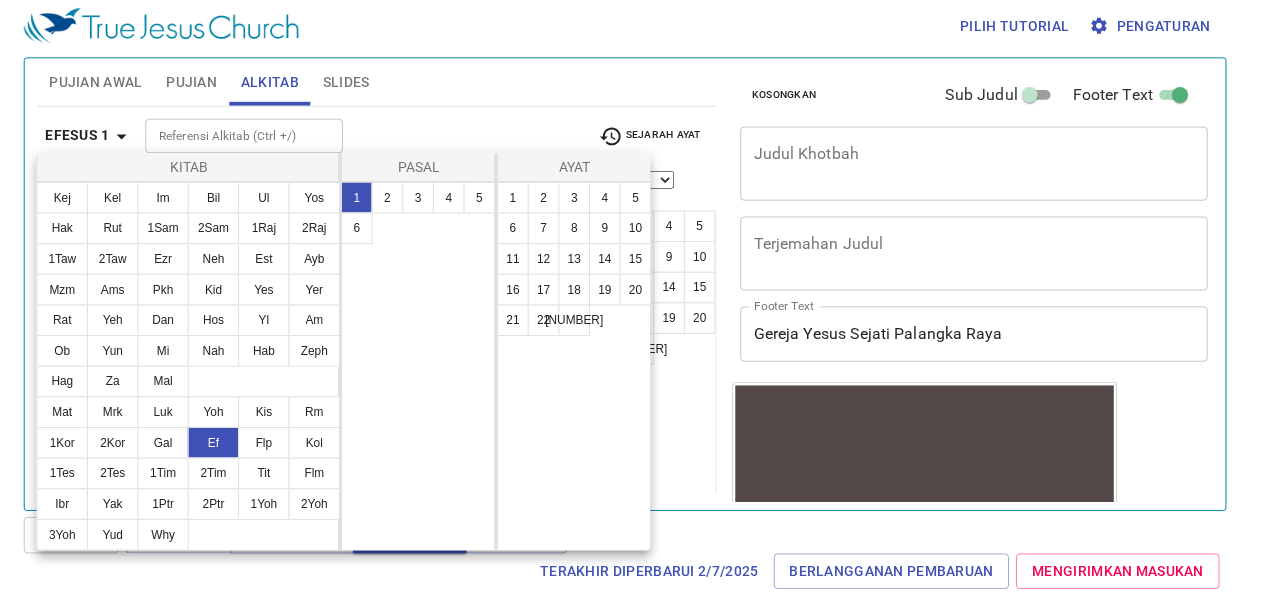 scroll, scrollTop: 0, scrollLeft: 0, axis: both 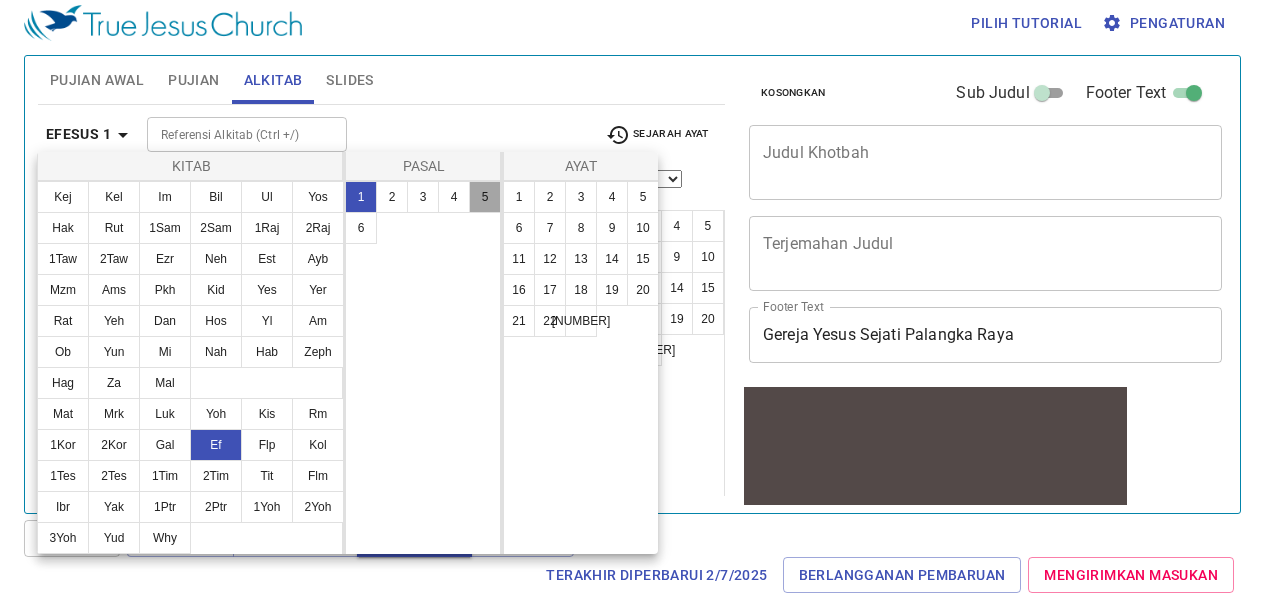 click on "5" at bounding box center (485, 197) 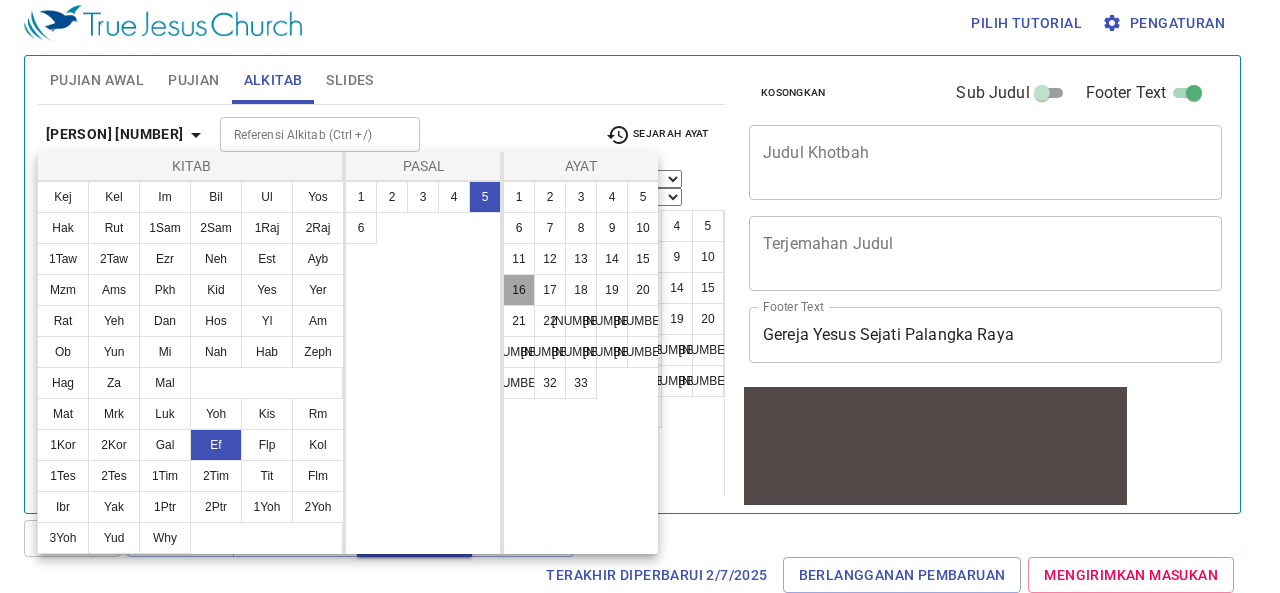 click on "16" at bounding box center [519, 290] 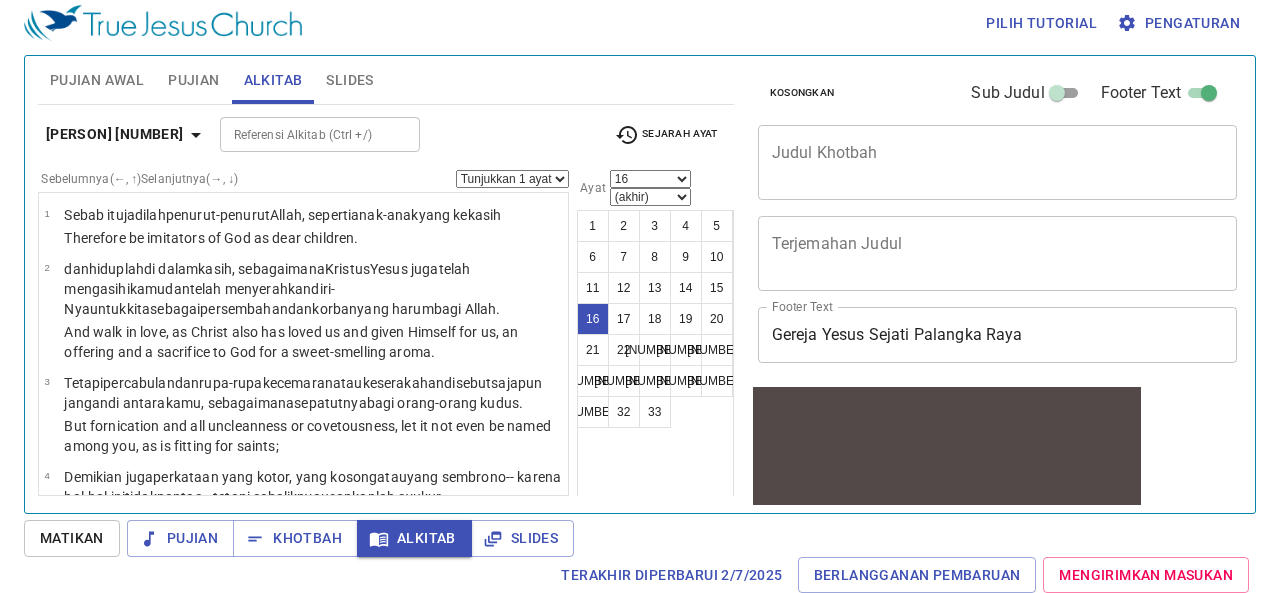 scroll, scrollTop: 1213, scrollLeft: 0, axis: vertical 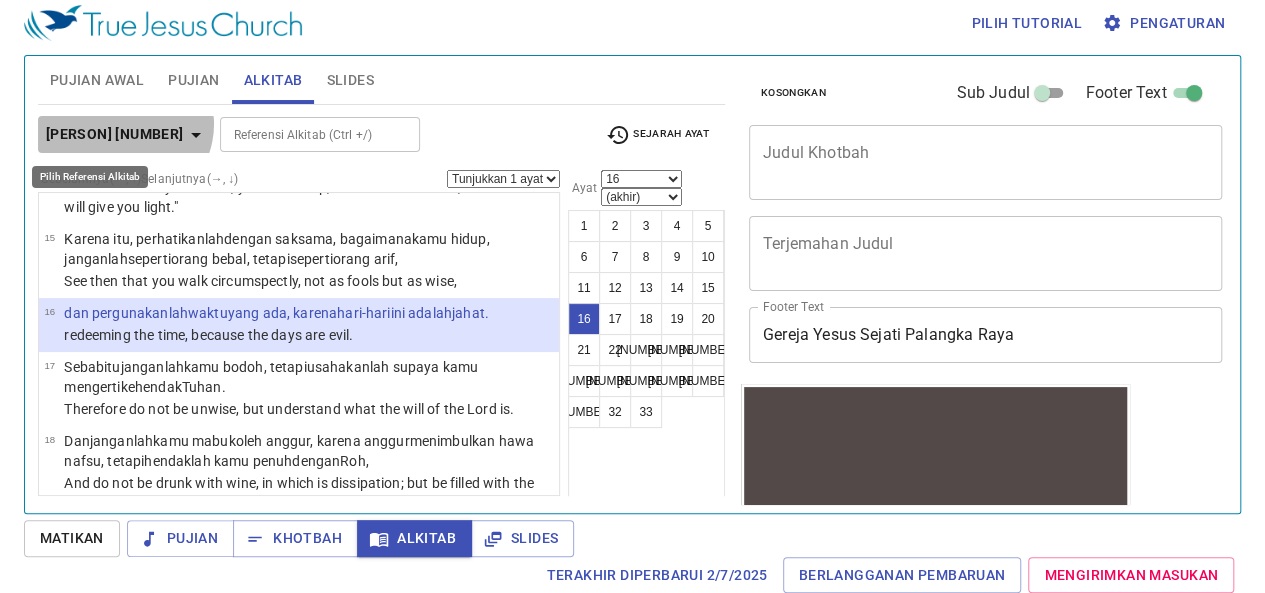 click 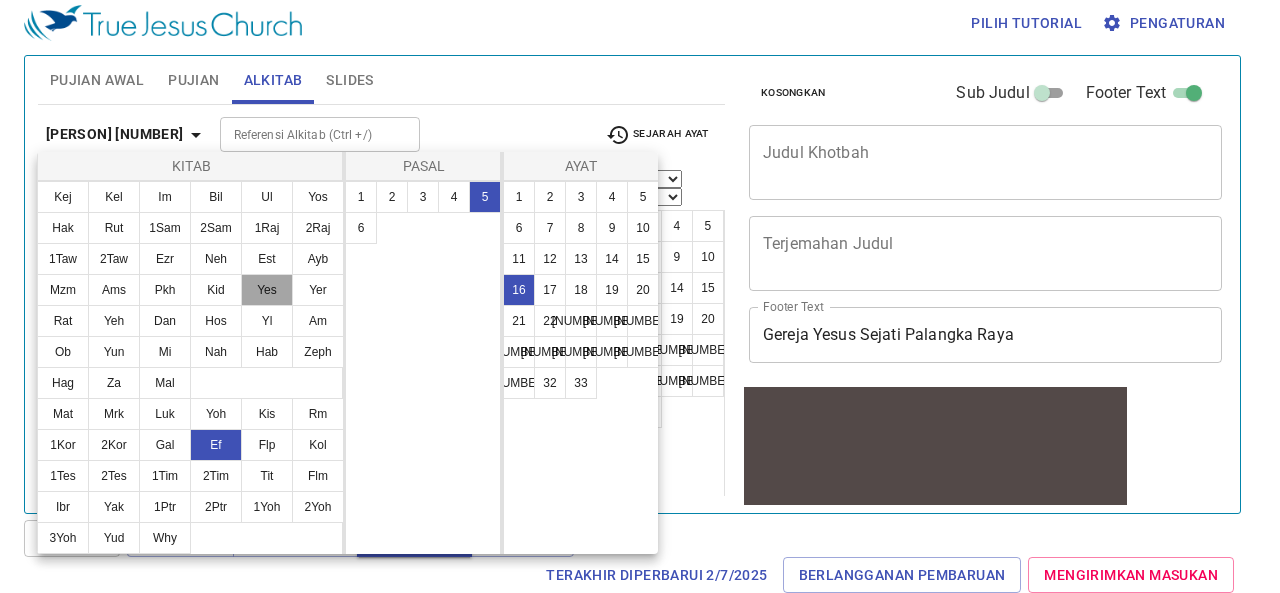 click on "Yes" at bounding box center [267, 290] 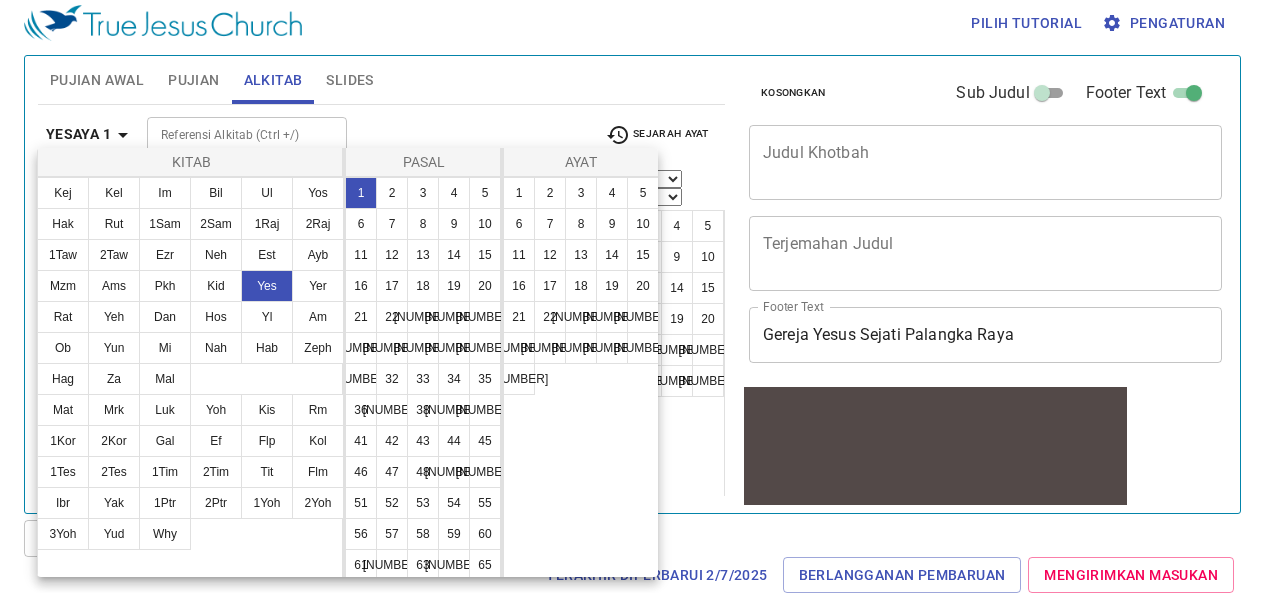 scroll, scrollTop: 0, scrollLeft: 0, axis: both 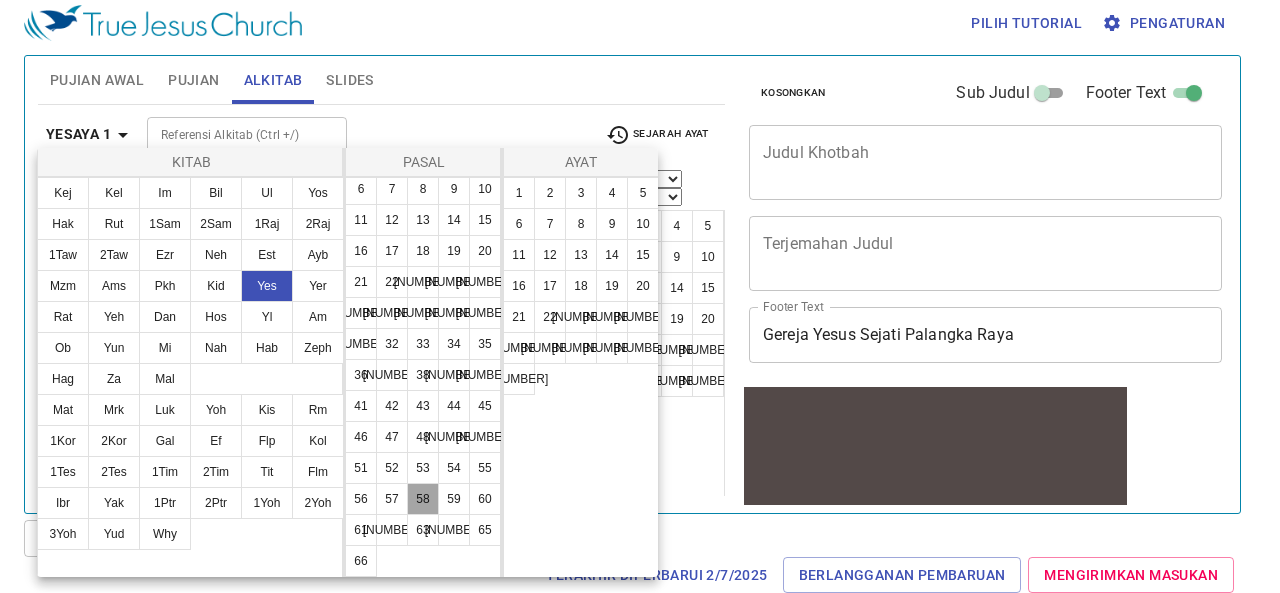 click on "58" at bounding box center (423, 499) 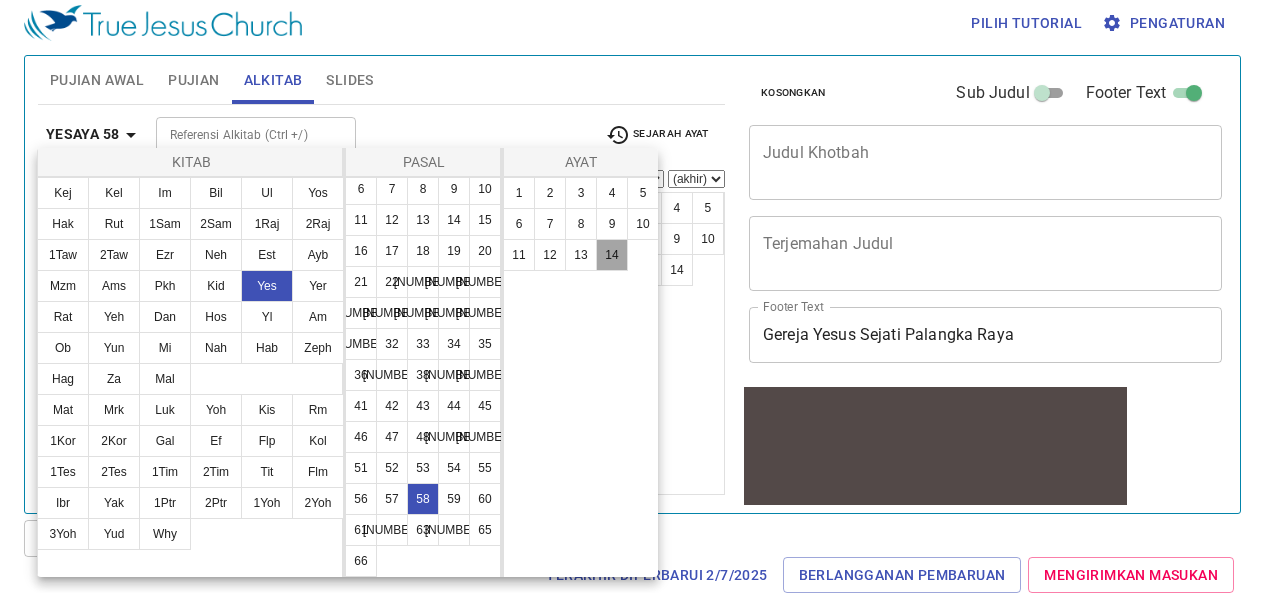 click on "14" at bounding box center [612, 255] 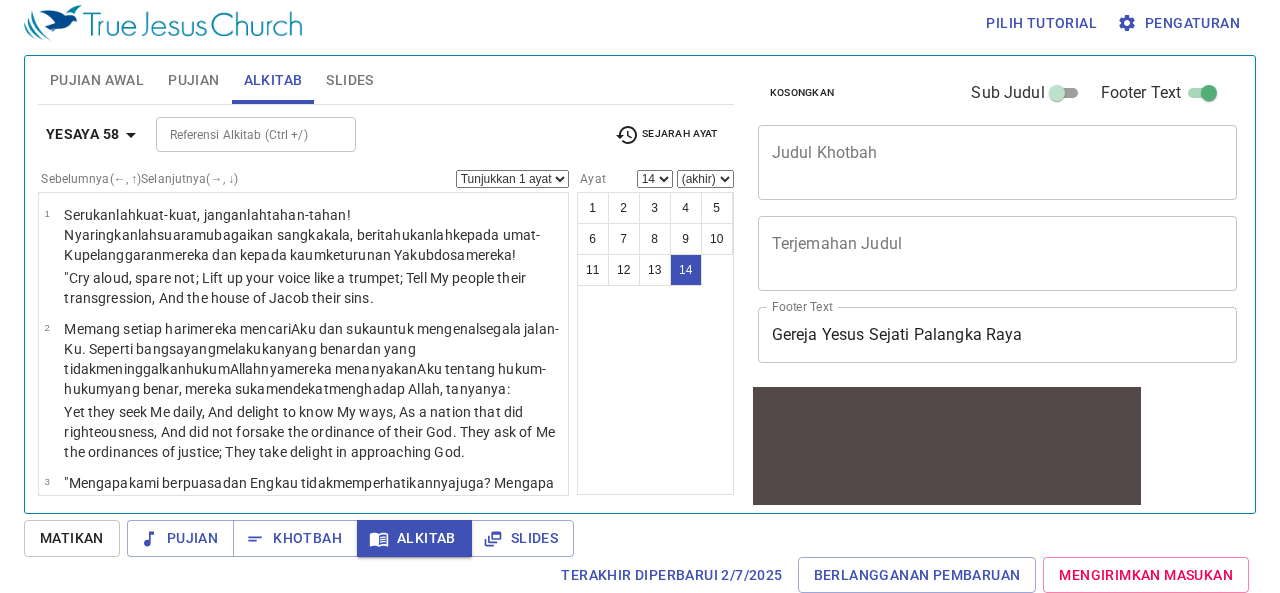 scroll, scrollTop: 1828, scrollLeft: 0, axis: vertical 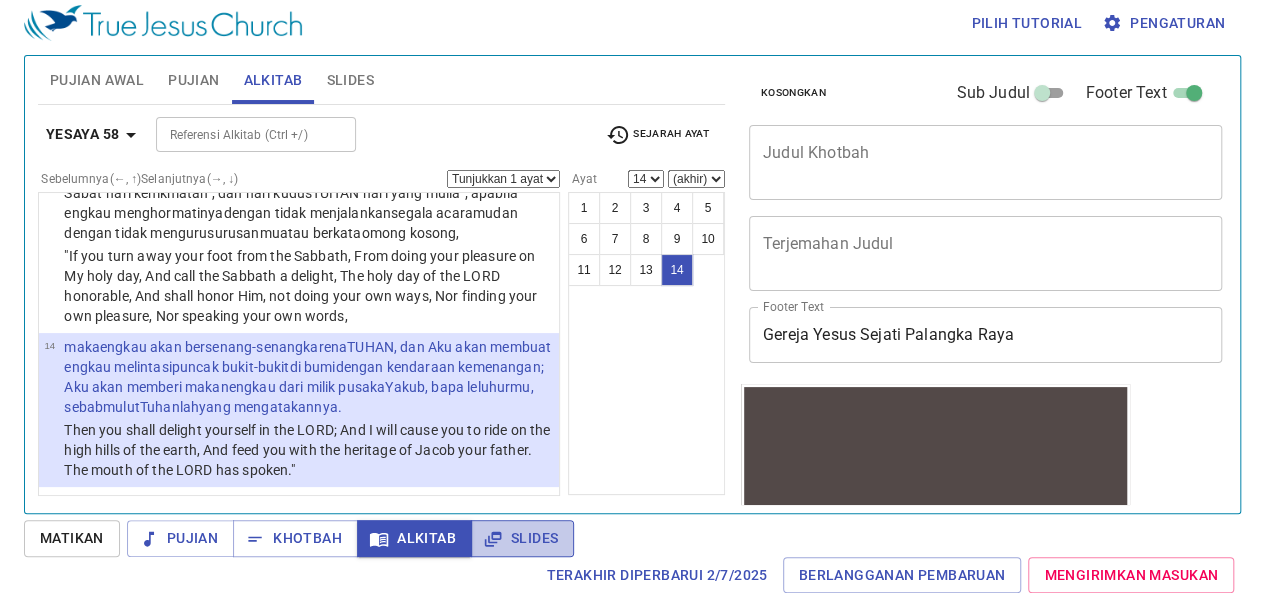 click on "Slides" at bounding box center (522, 538) 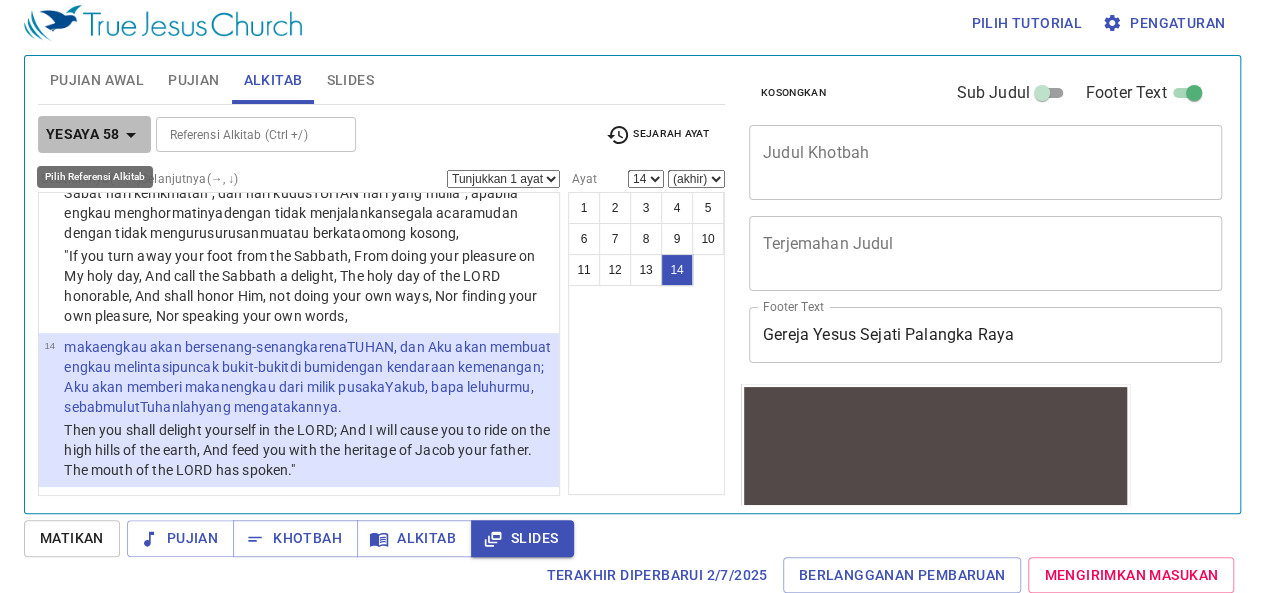 click on "Yesaya 58" at bounding box center [83, 134] 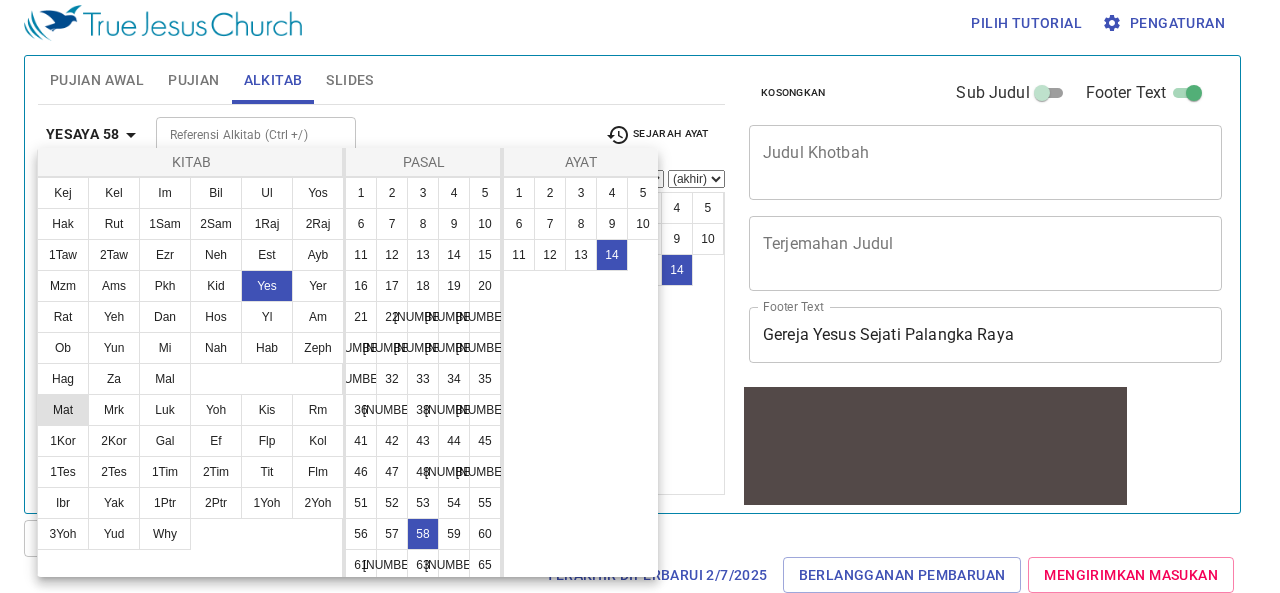 click on "Mat" at bounding box center [63, 410] 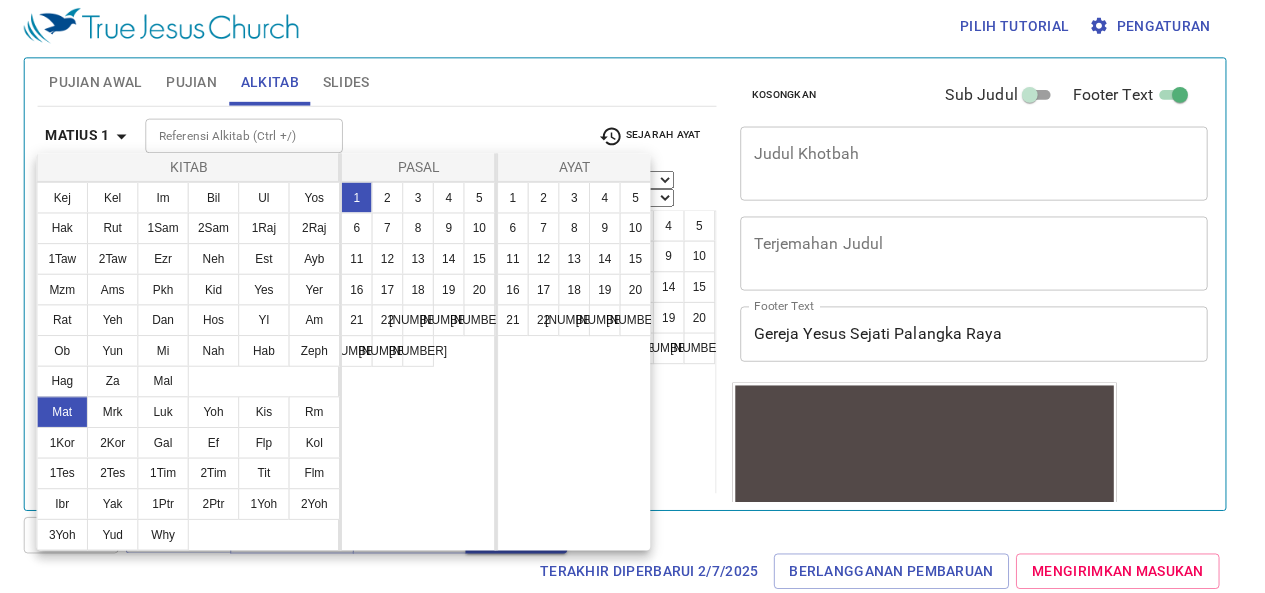 scroll, scrollTop: 0, scrollLeft: 0, axis: both 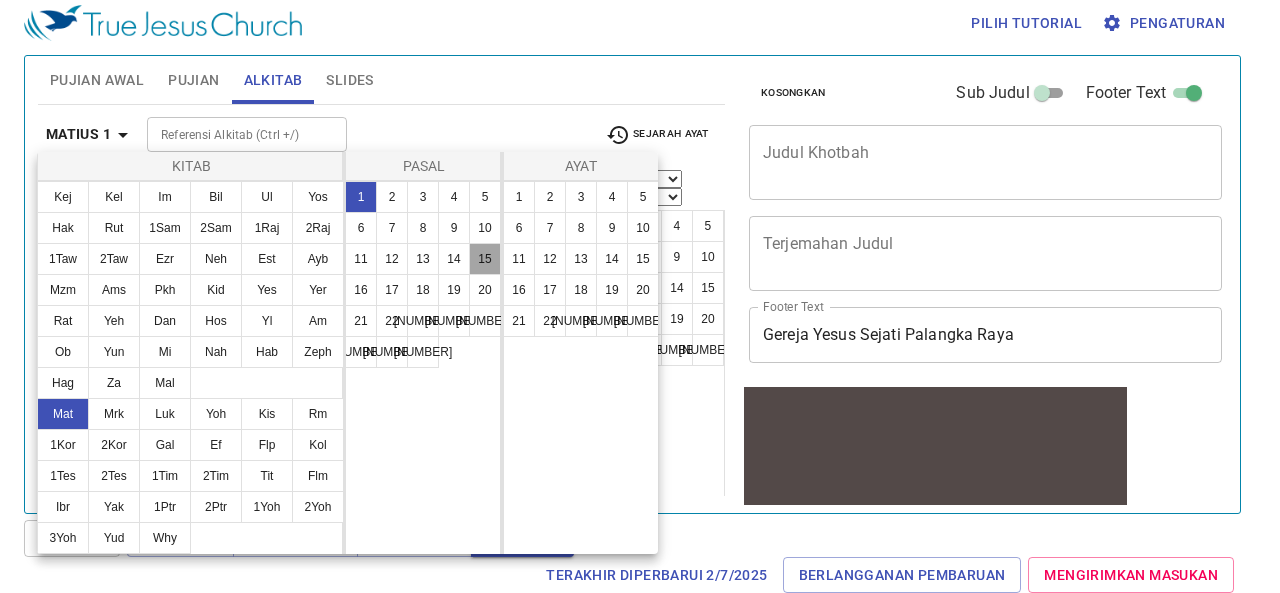 click on "15" at bounding box center (485, 259) 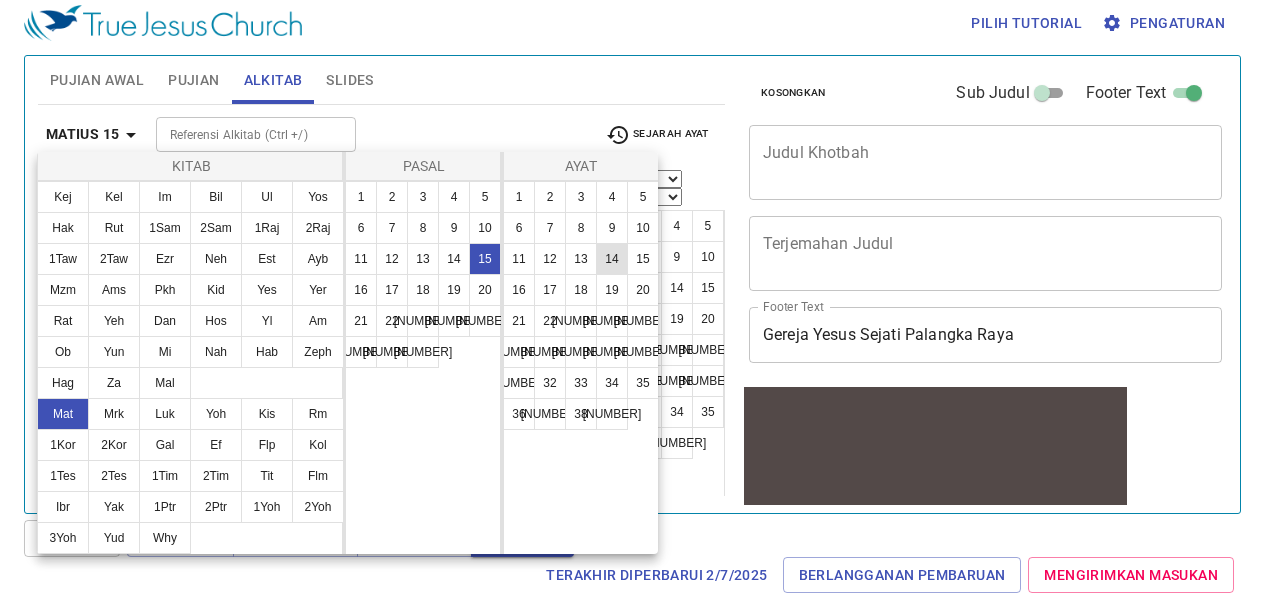 click on "14" at bounding box center [612, 259] 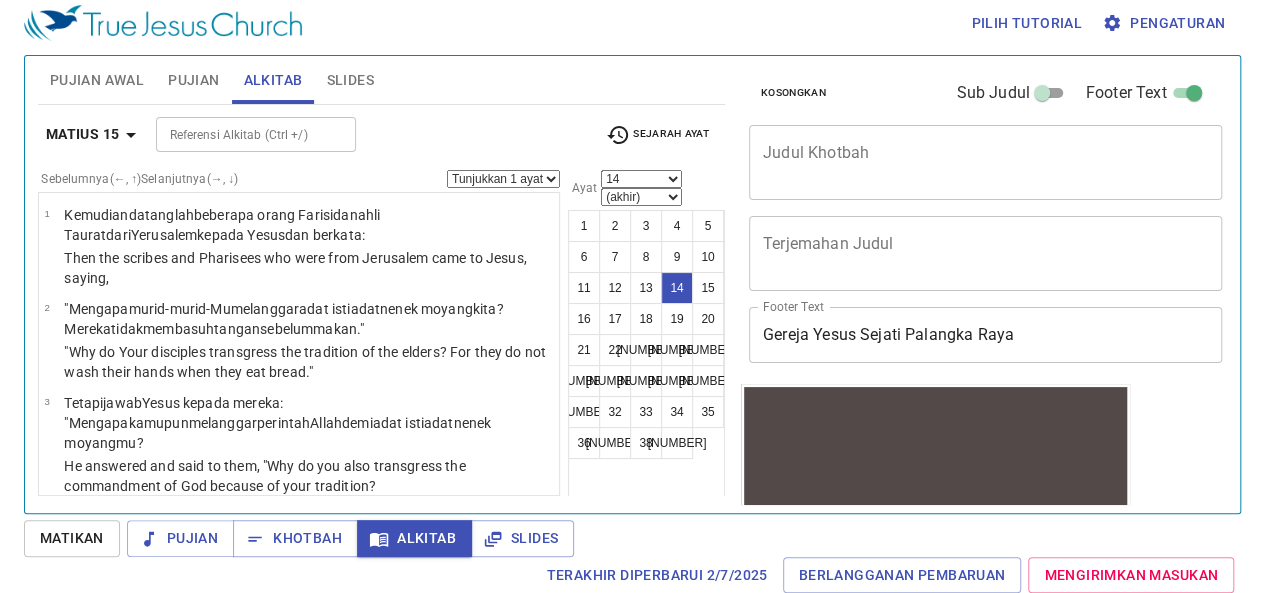 scroll, scrollTop: 1145, scrollLeft: 0, axis: vertical 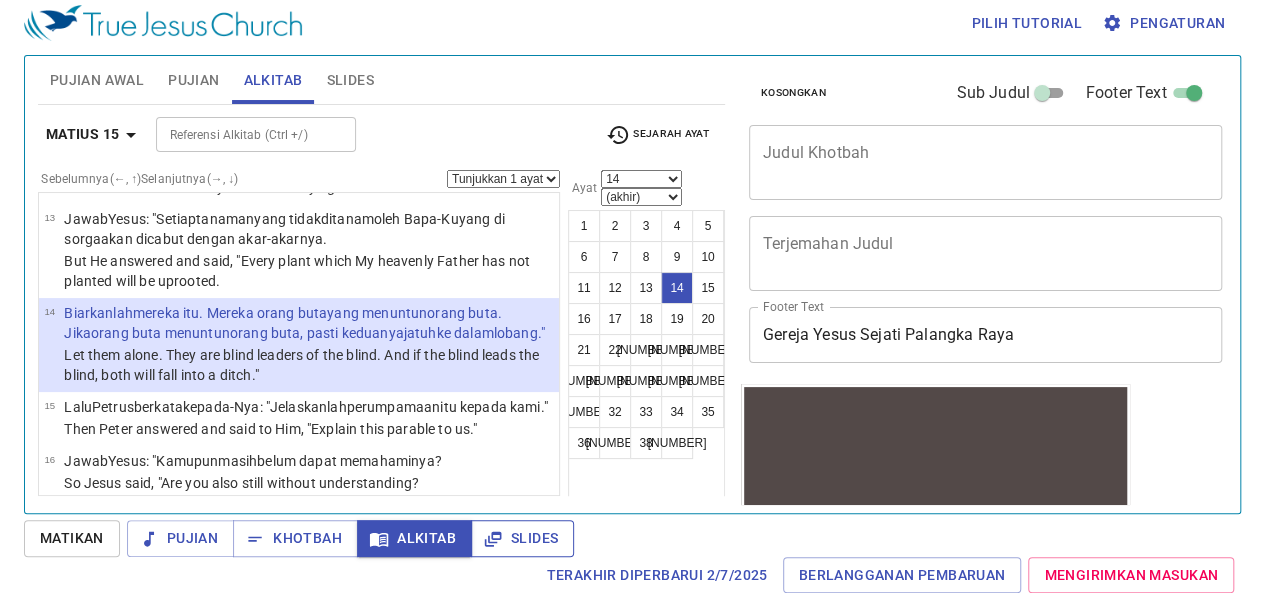 click on "Slides" at bounding box center [522, 538] 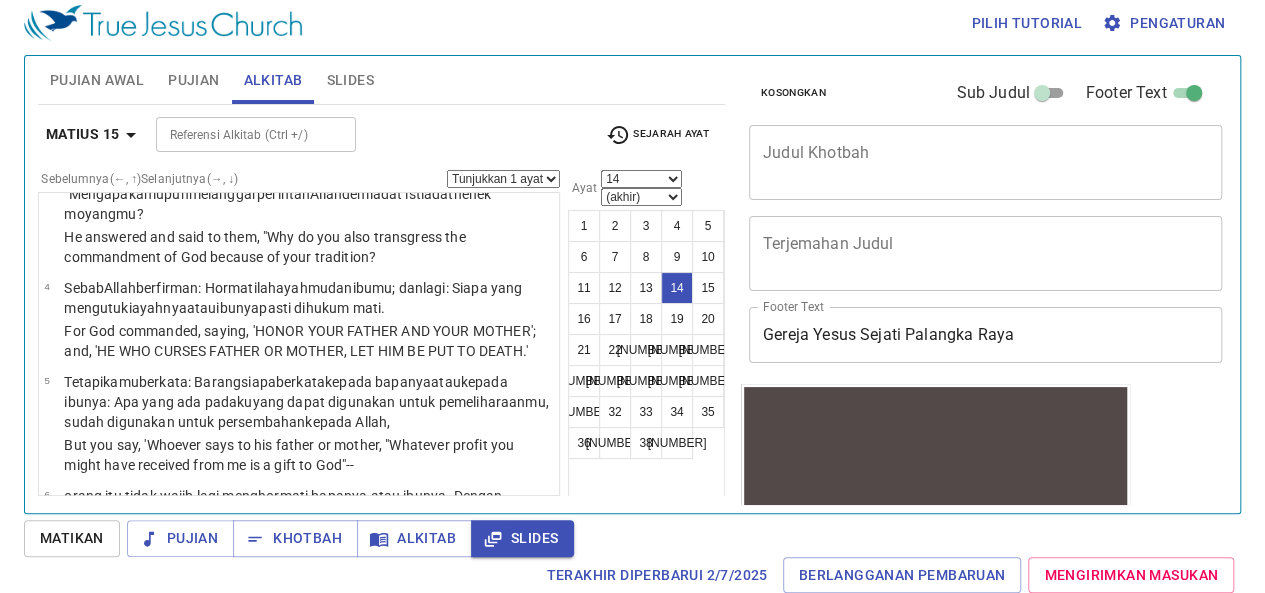 scroll, scrollTop: 210, scrollLeft: 0, axis: vertical 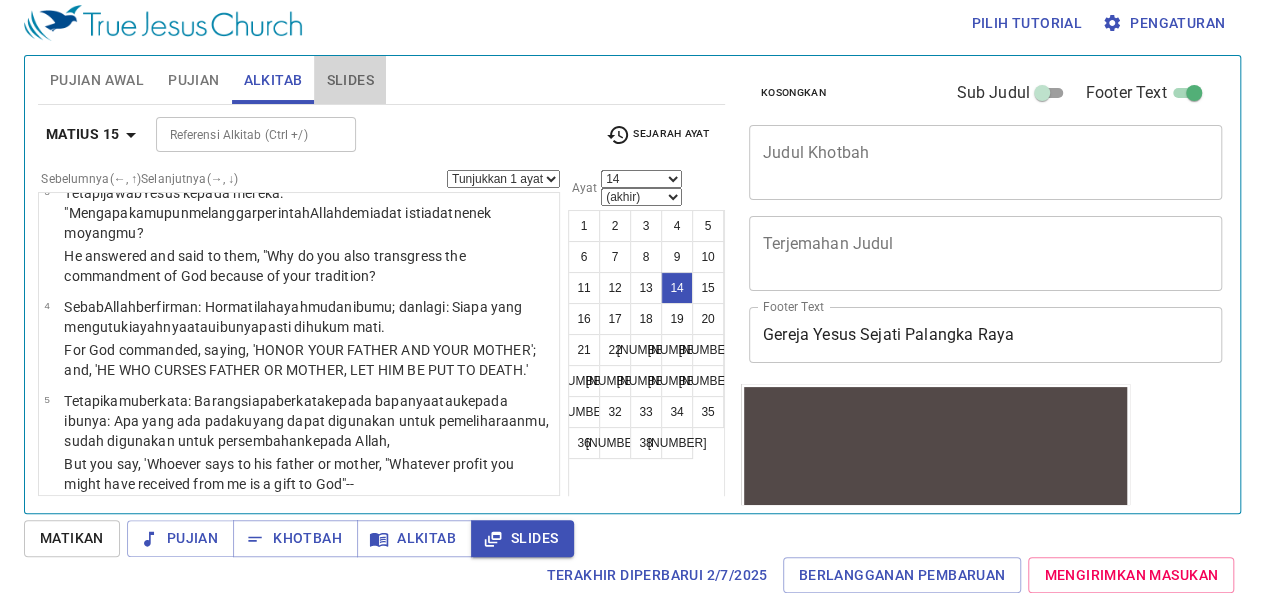 click on "Slides" at bounding box center (349, 80) 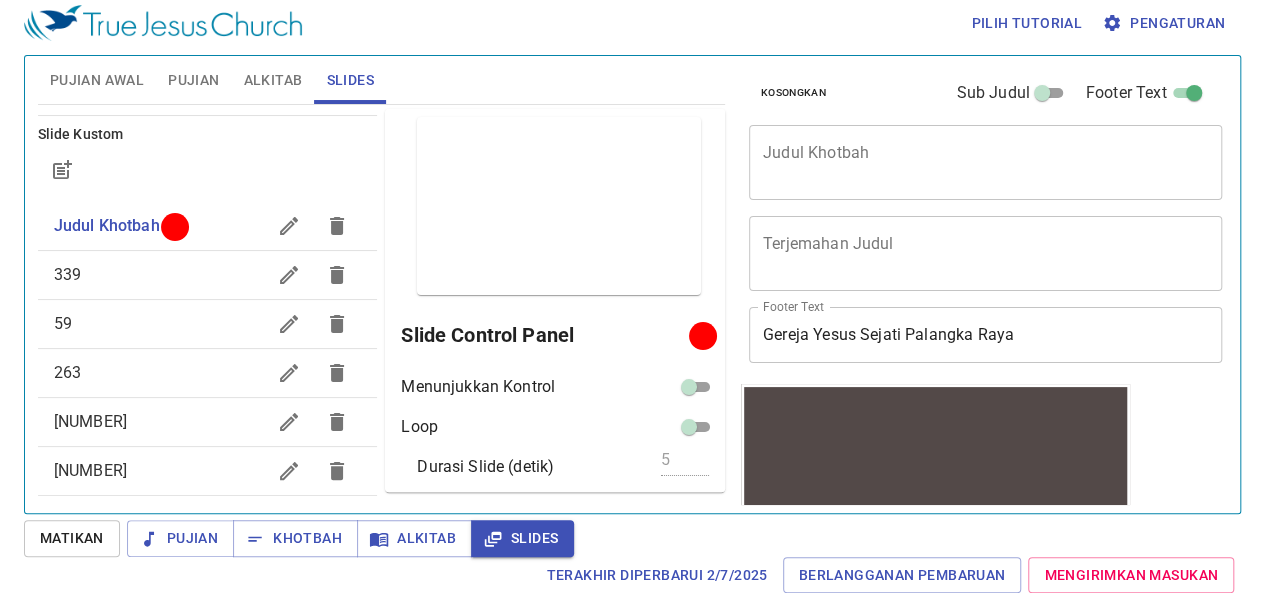 click on "[NUMBER]" at bounding box center (160, 422) 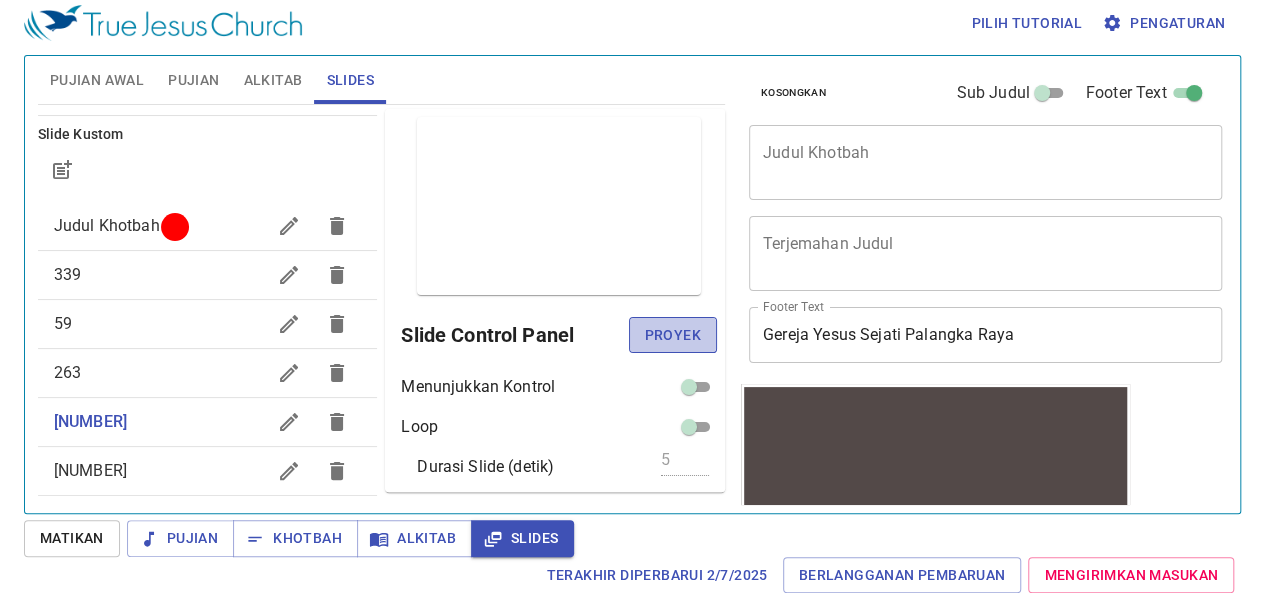 click on "Proyek" at bounding box center [673, 335] 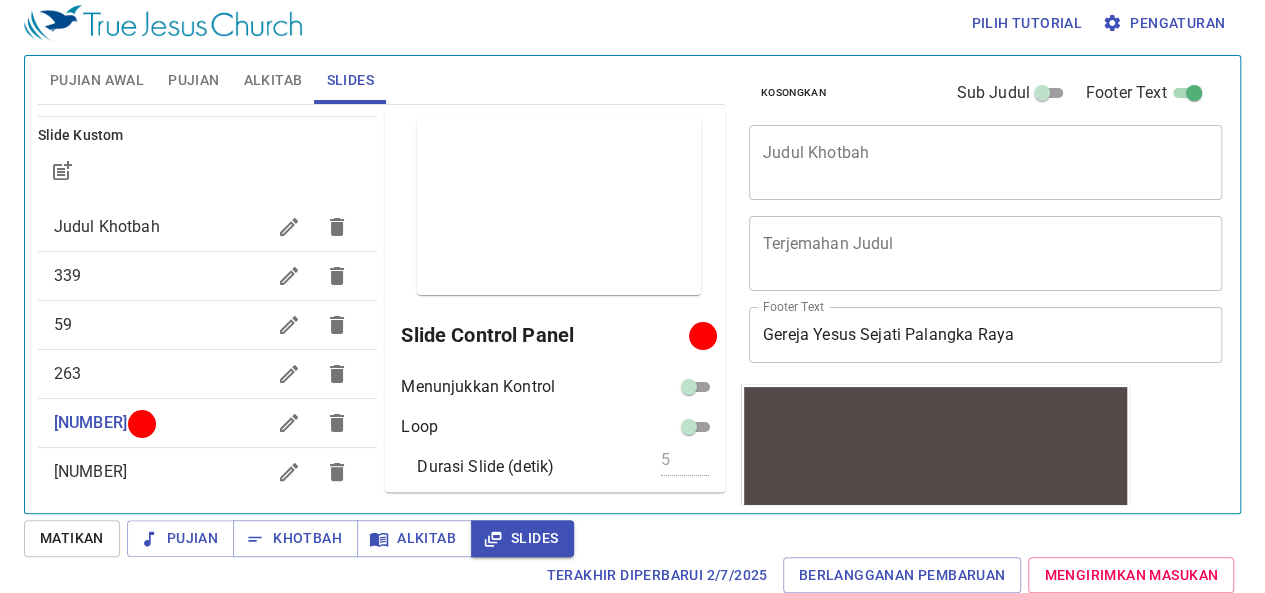 scroll, scrollTop: 270, scrollLeft: 0, axis: vertical 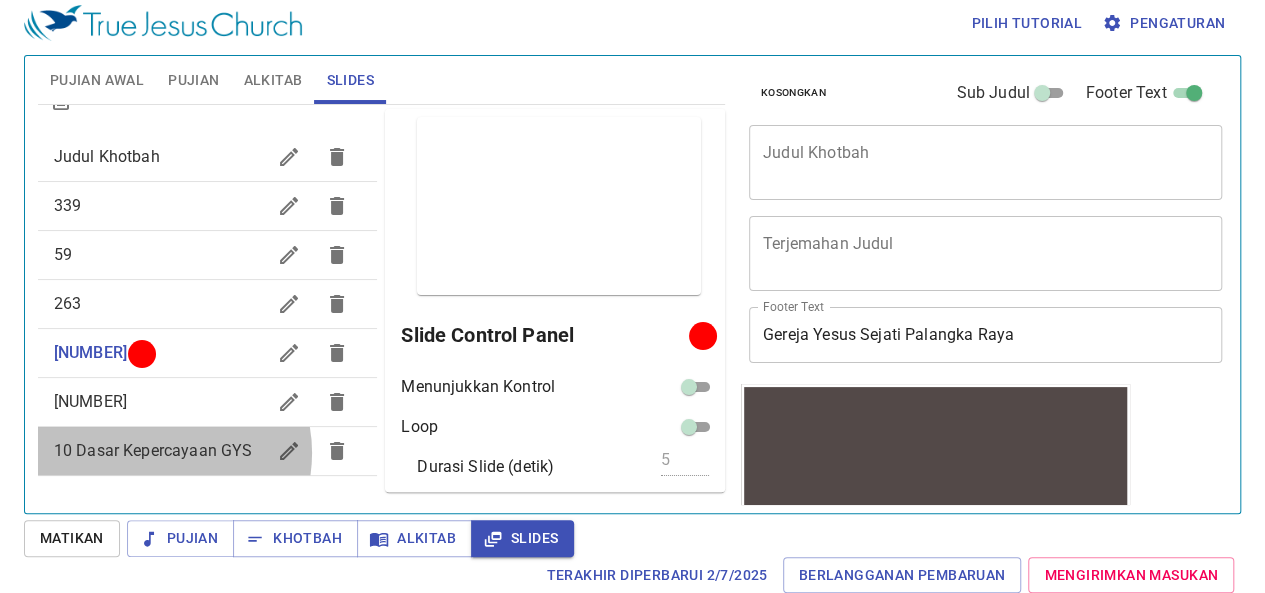 click on "10 Dasar Kepercayaan GYS" at bounding box center [160, 451] 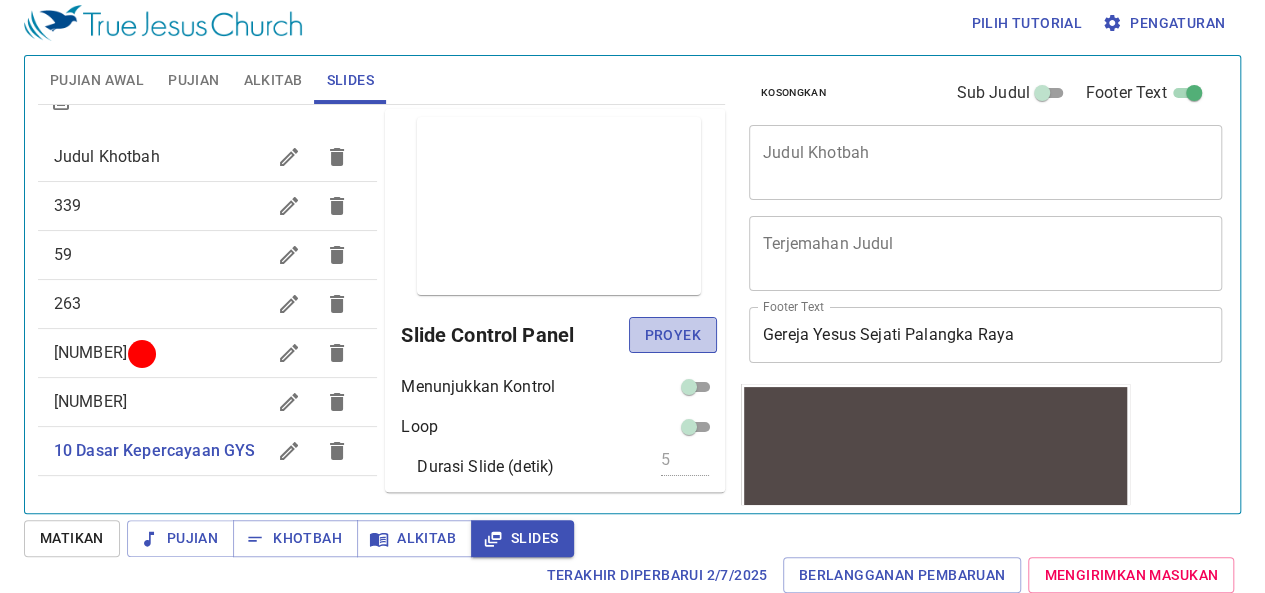 click on "Proyek" at bounding box center [673, 335] 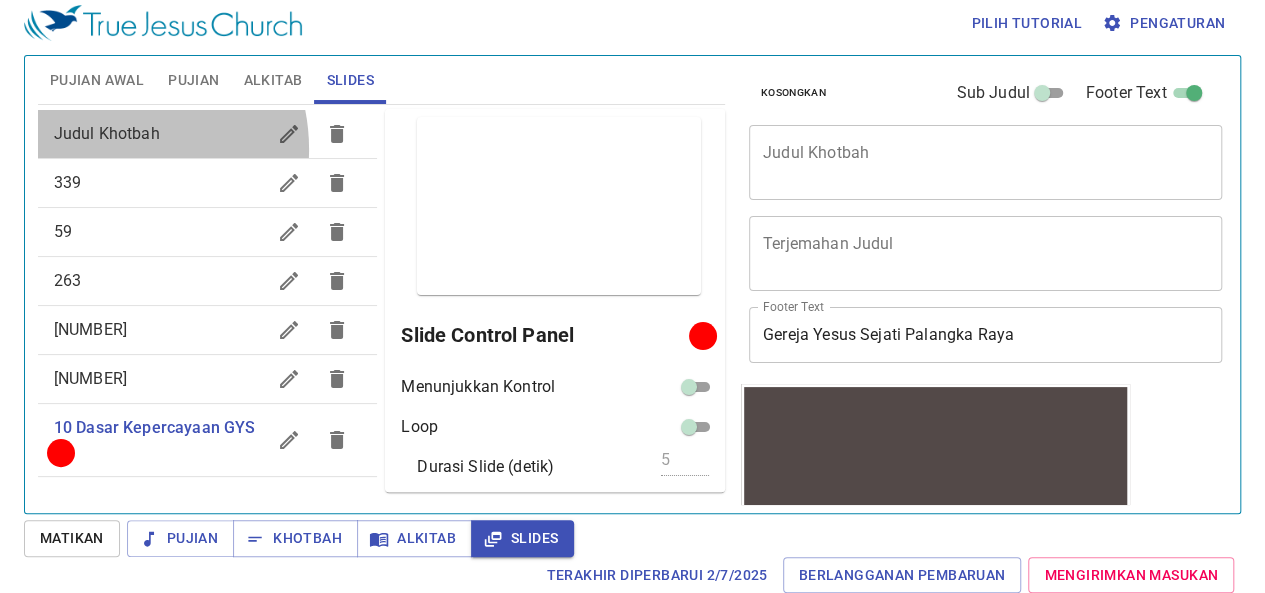 click on "Judul Khotbah" at bounding box center (208, 134) 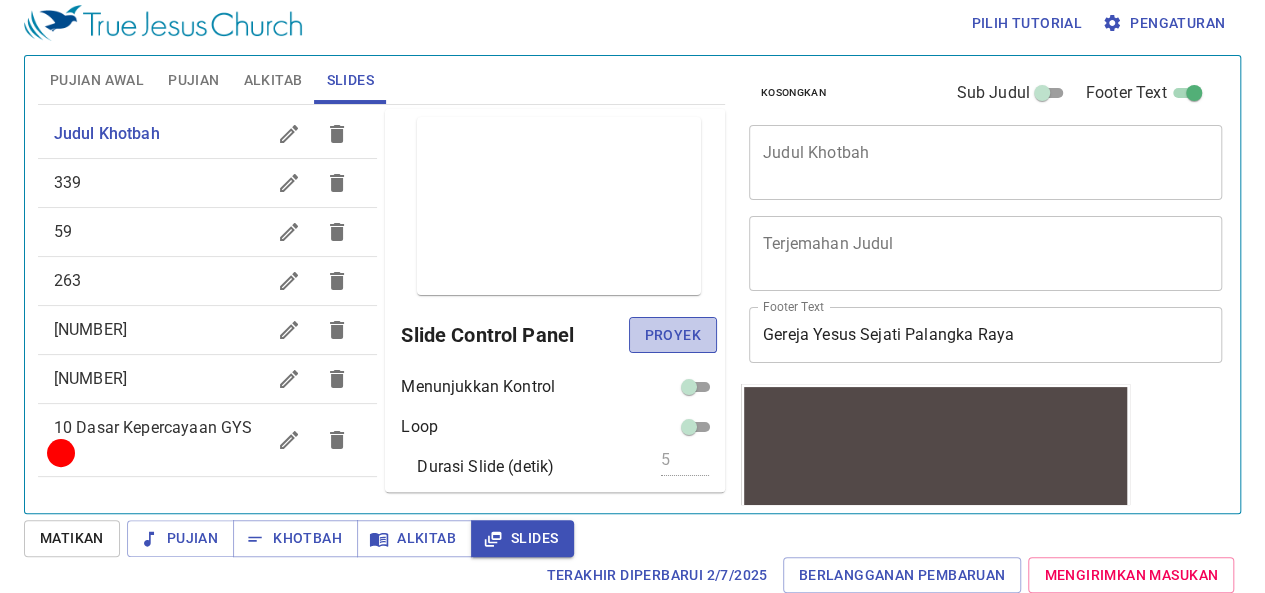click on "Proyek" at bounding box center [673, 335] 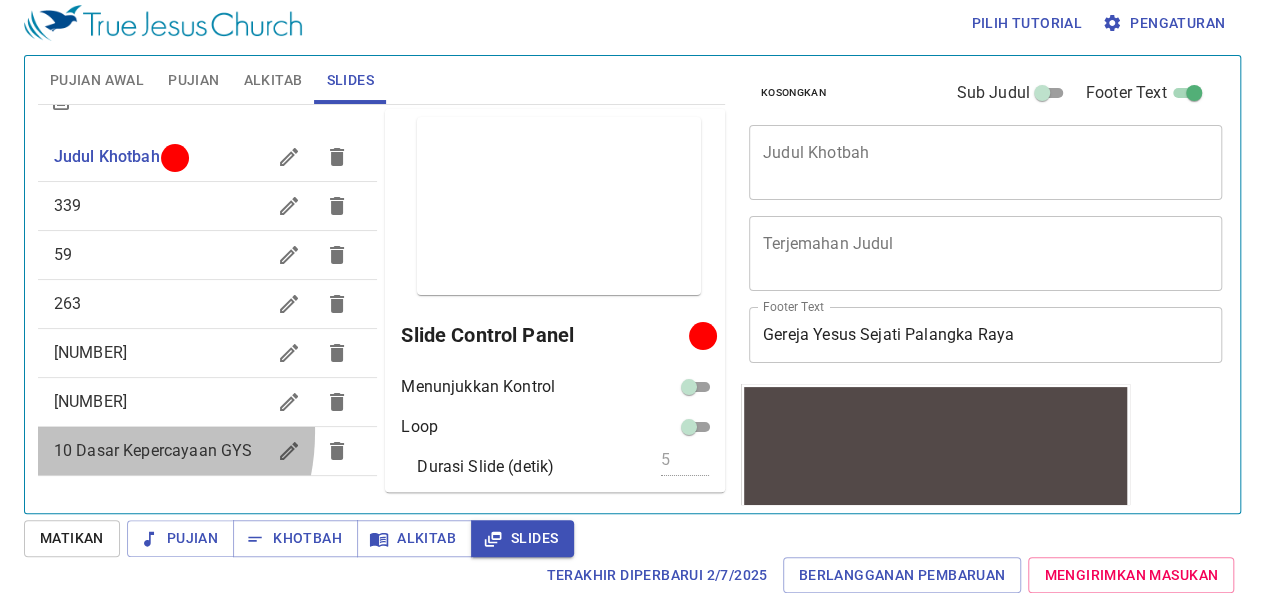 click on "10 Dasar Kepercayaan GYS" at bounding box center [208, 451] 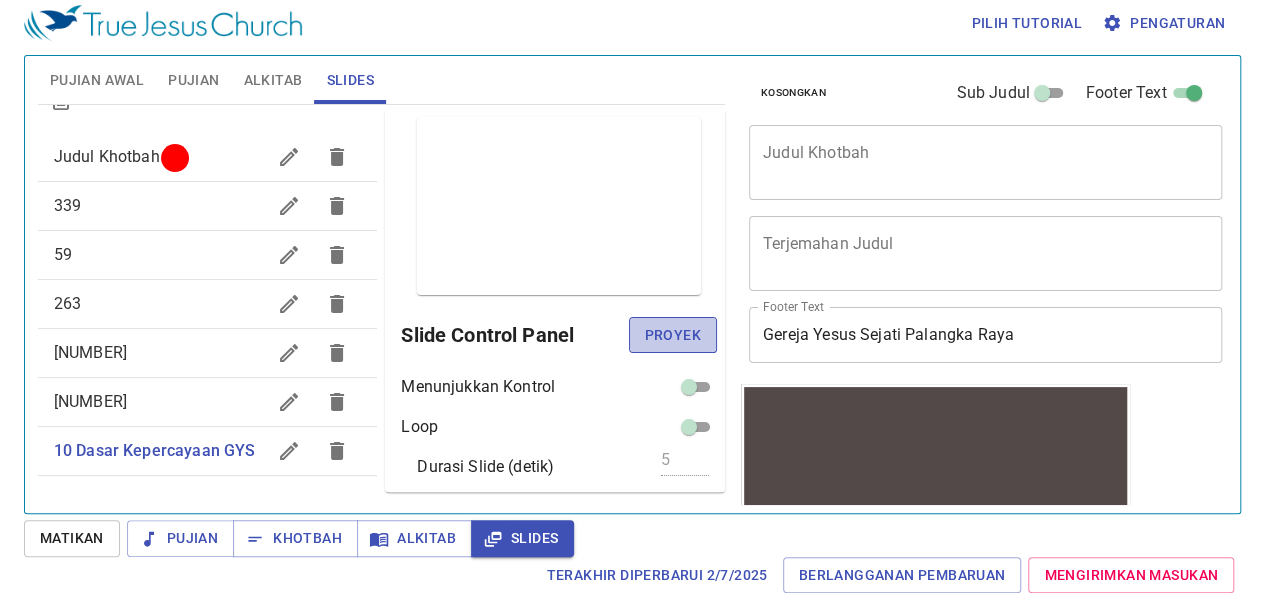 click on "Proyek" at bounding box center [673, 335] 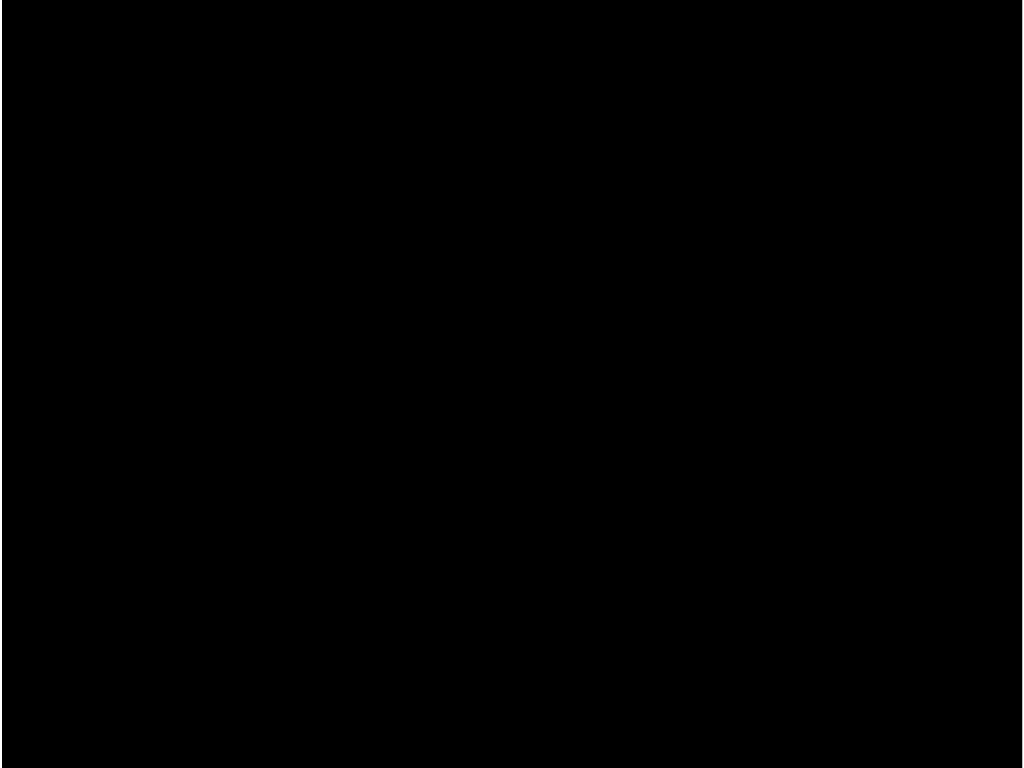scroll, scrollTop: 0, scrollLeft: 0, axis: both 